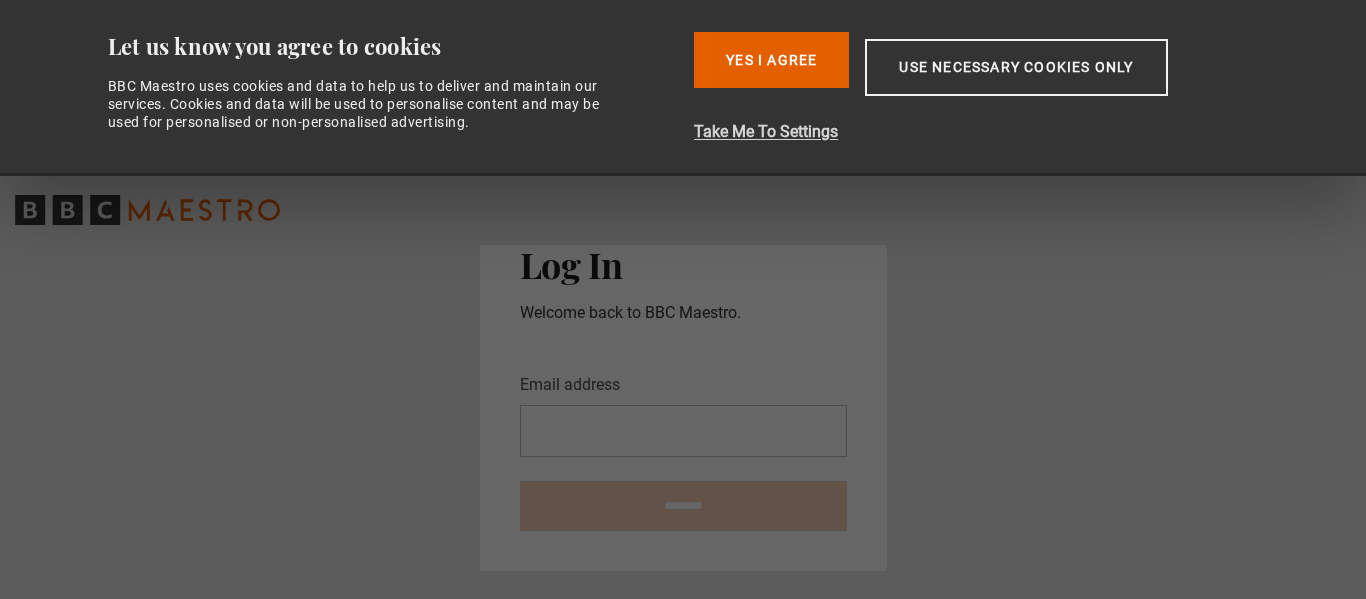 scroll, scrollTop: 0, scrollLeft: 0, axis: both 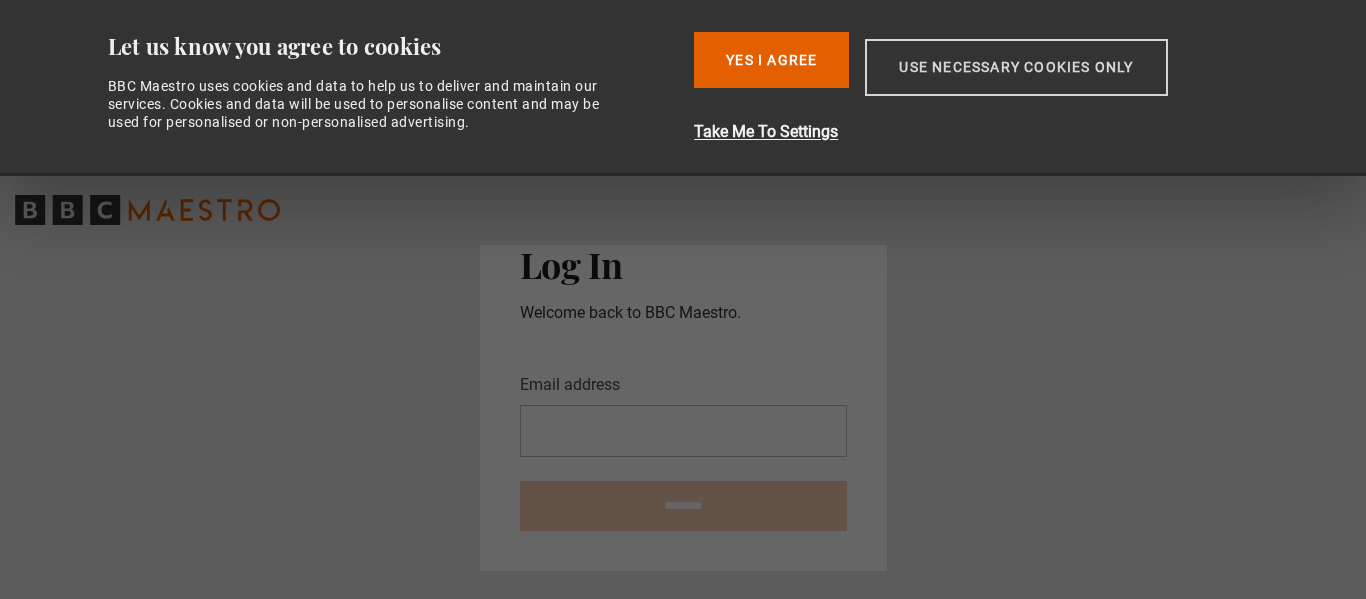 click on "Use necessary cookies only" at bounding box center (1016, 67) 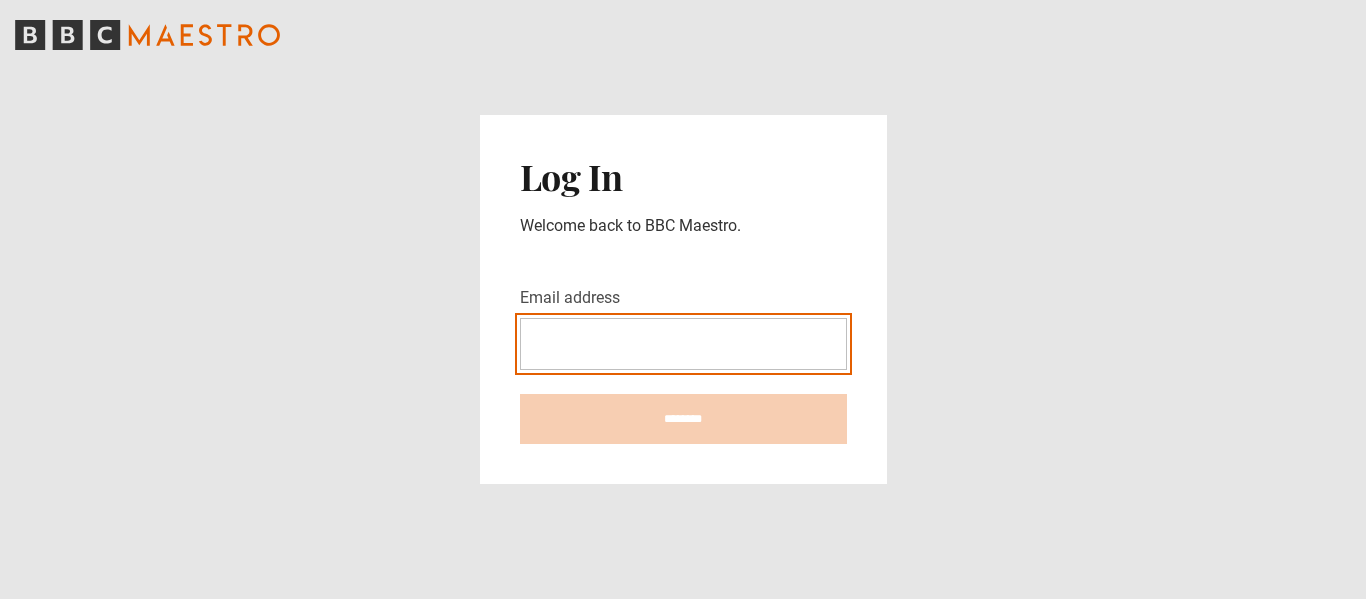 click on "Email address" at bounding box center (683, 344) 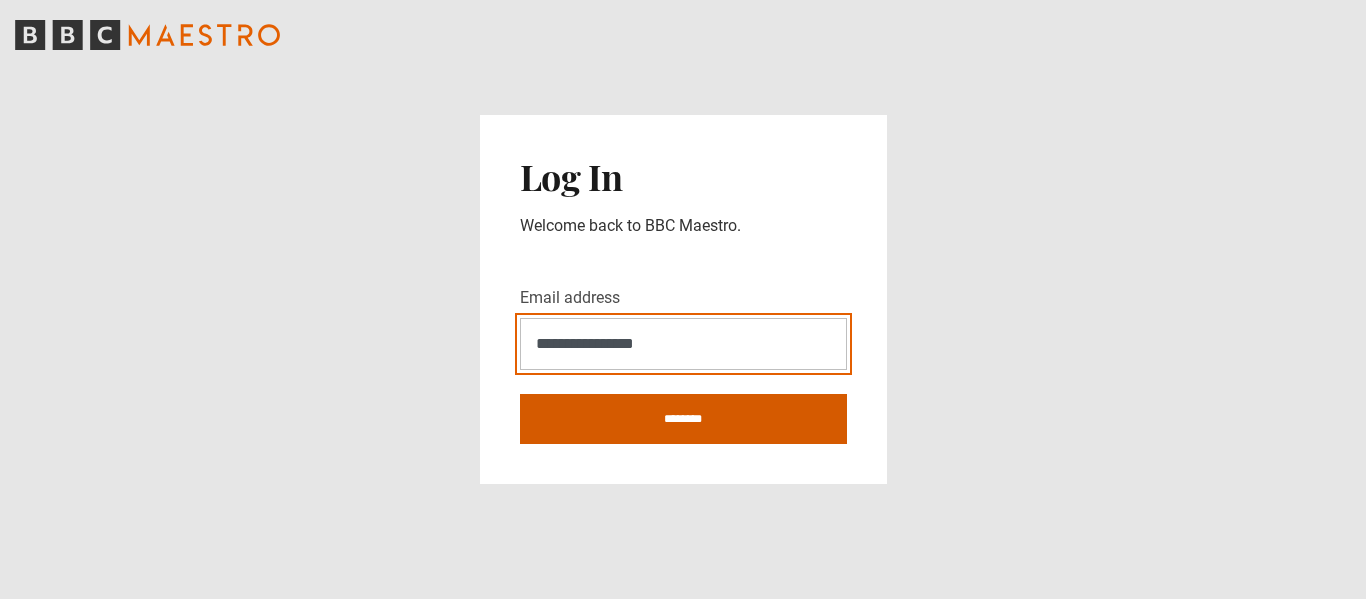 type on "**********" 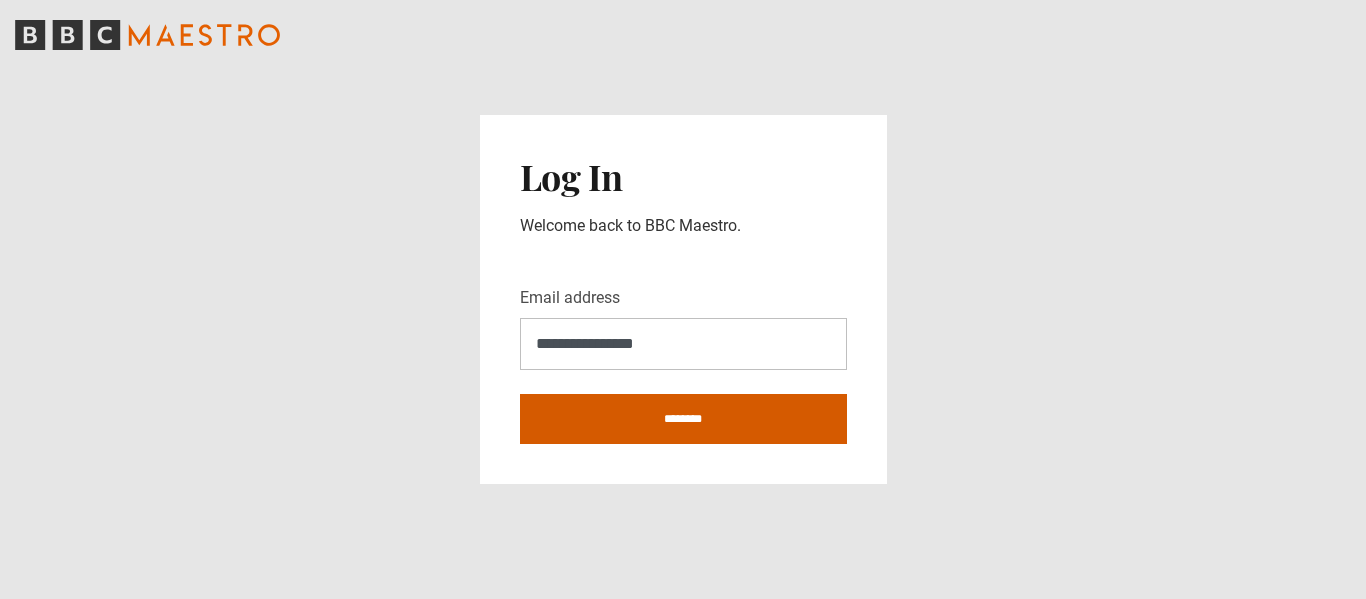 click on "********" at bounding box center [683, 419] 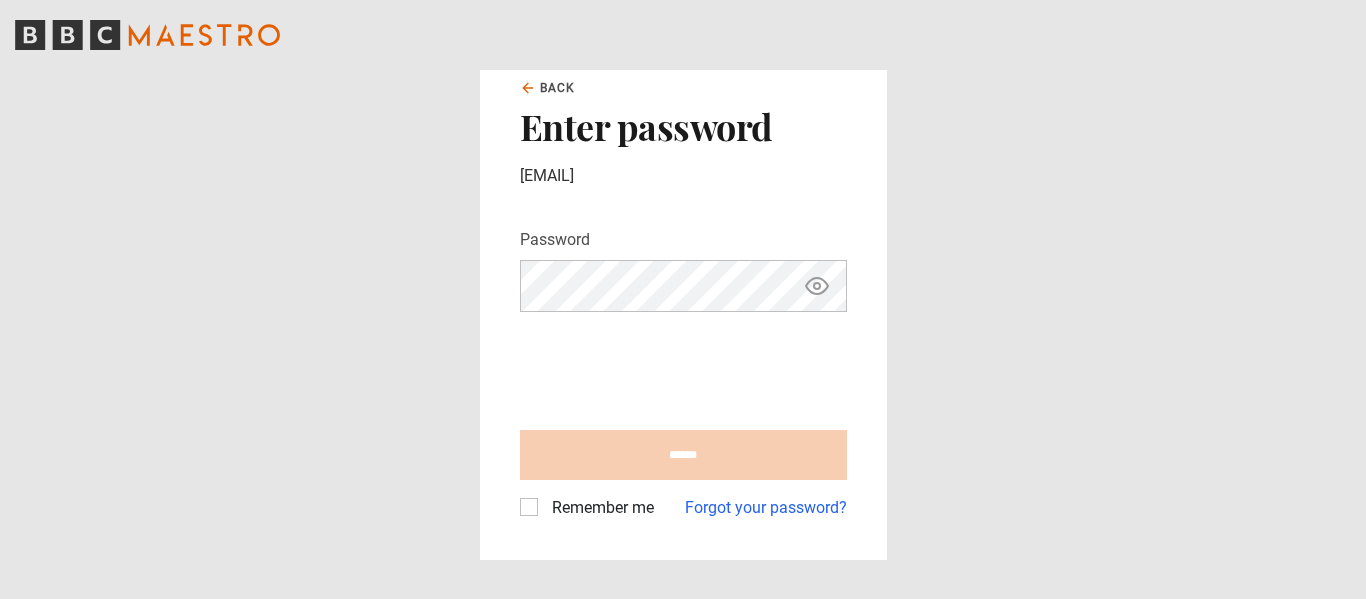 scroll, scrollTop: 0, scrollLeft: 0, axis: both 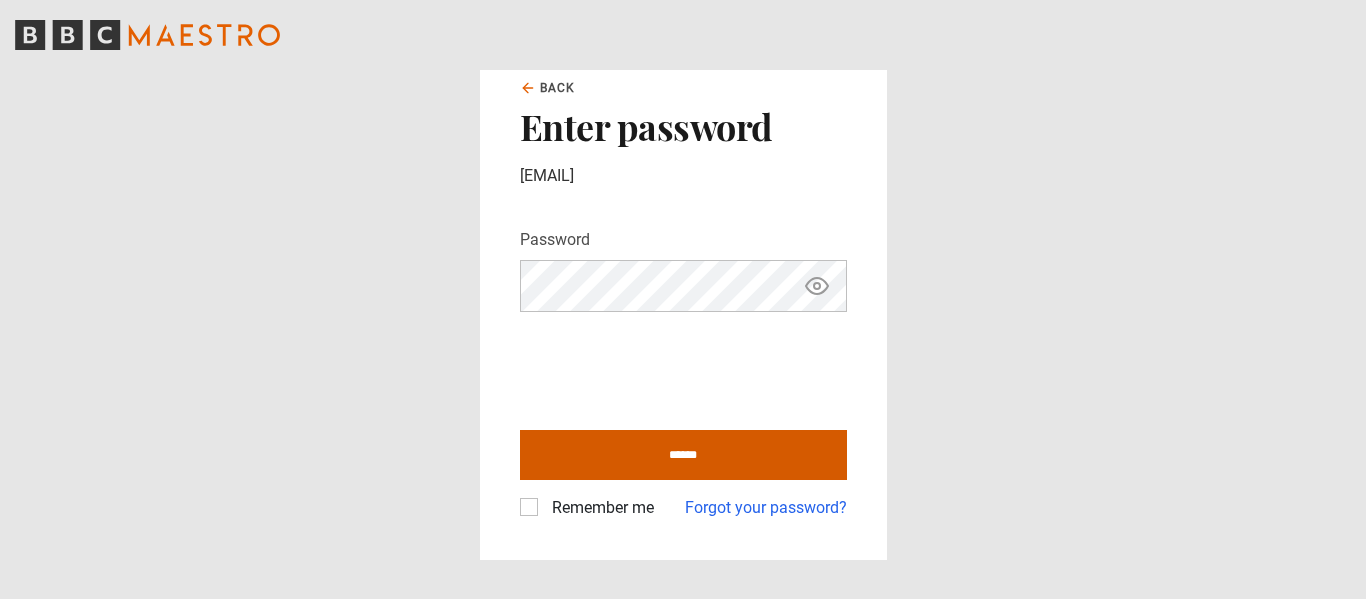 click on "******" at bounding box center [683, 455] 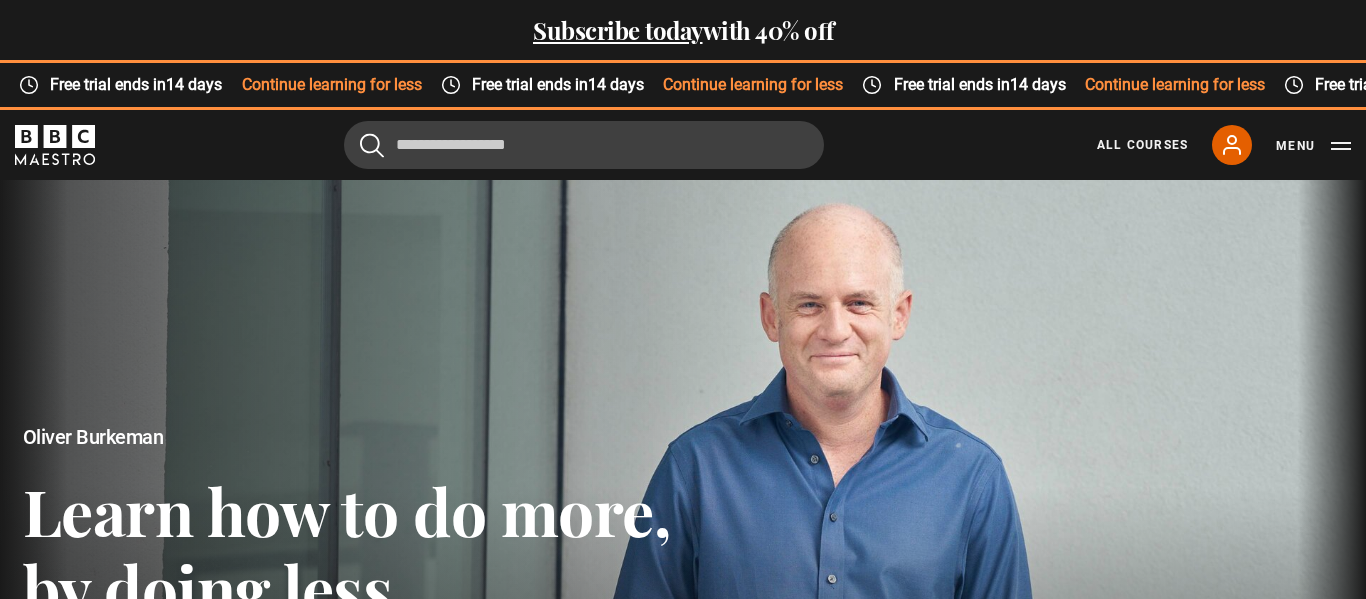 scroll, scrollTop: 0, scrollLeft: 0, axis: both 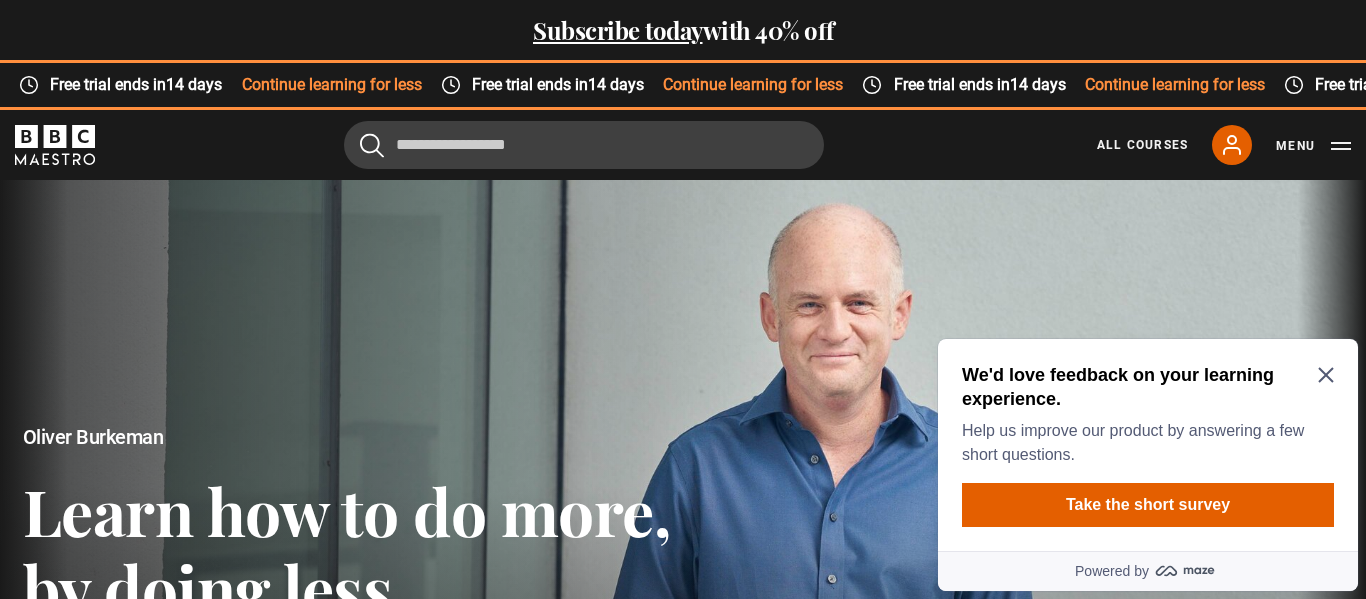 click 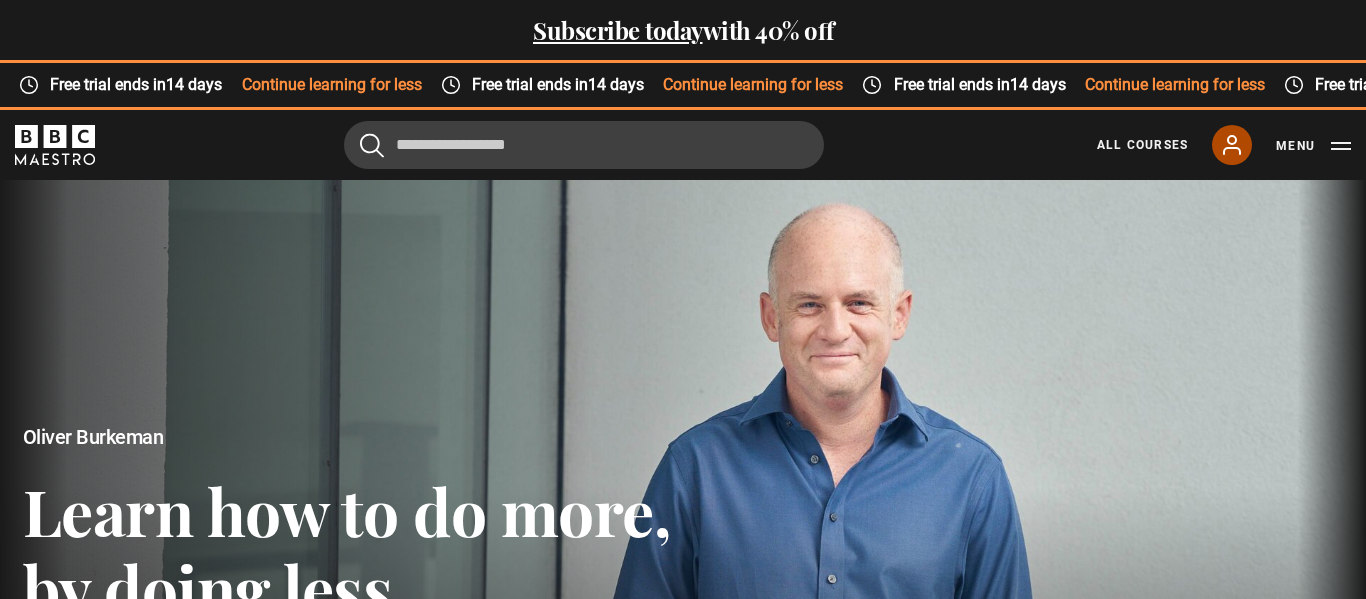 click 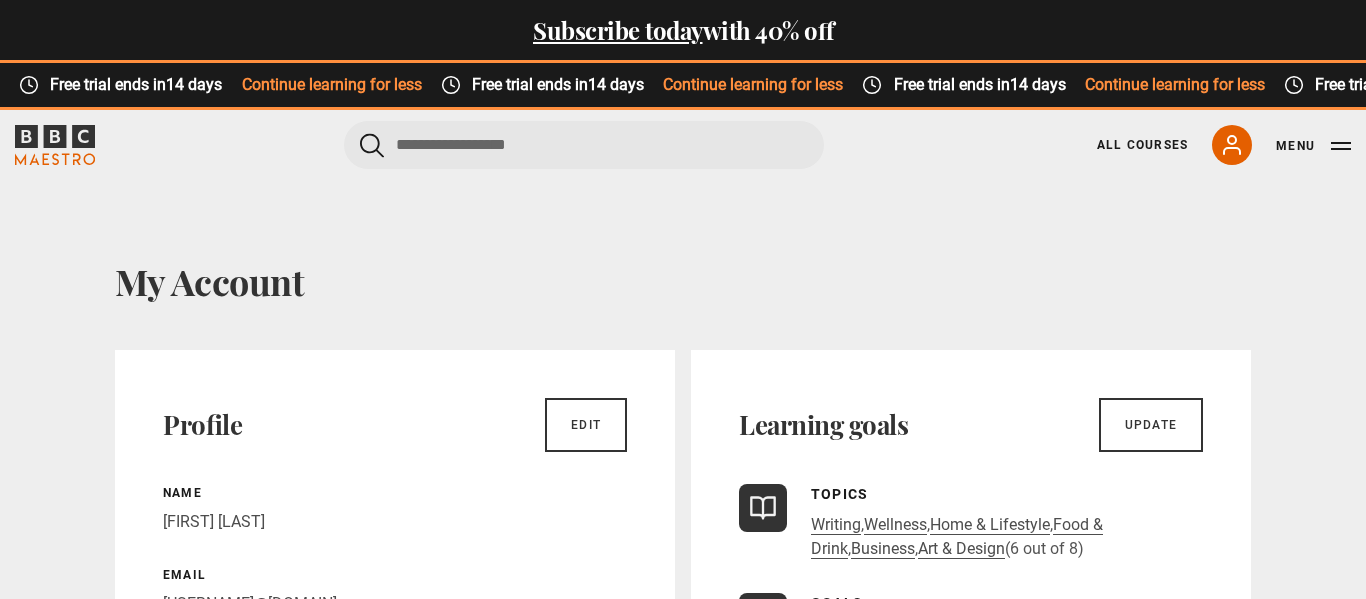 scroll, scrollTop: 0, scrollLeft: 0, axis: both 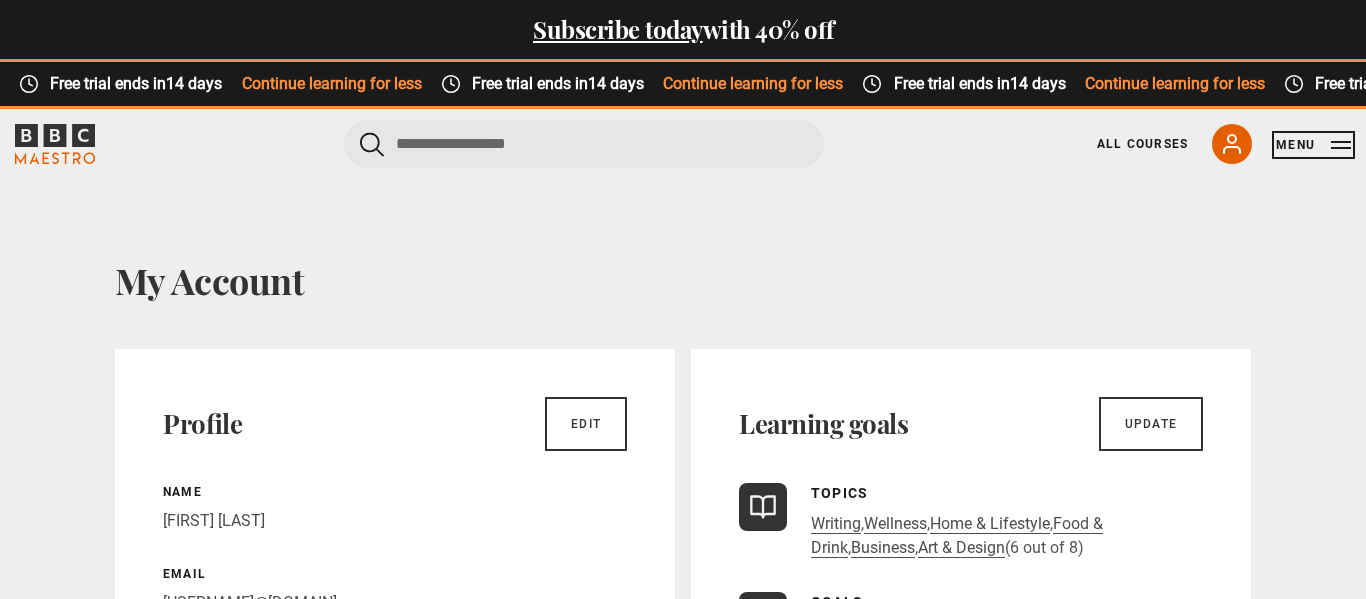 click on "Menu" at bounding box center [1313, 145] 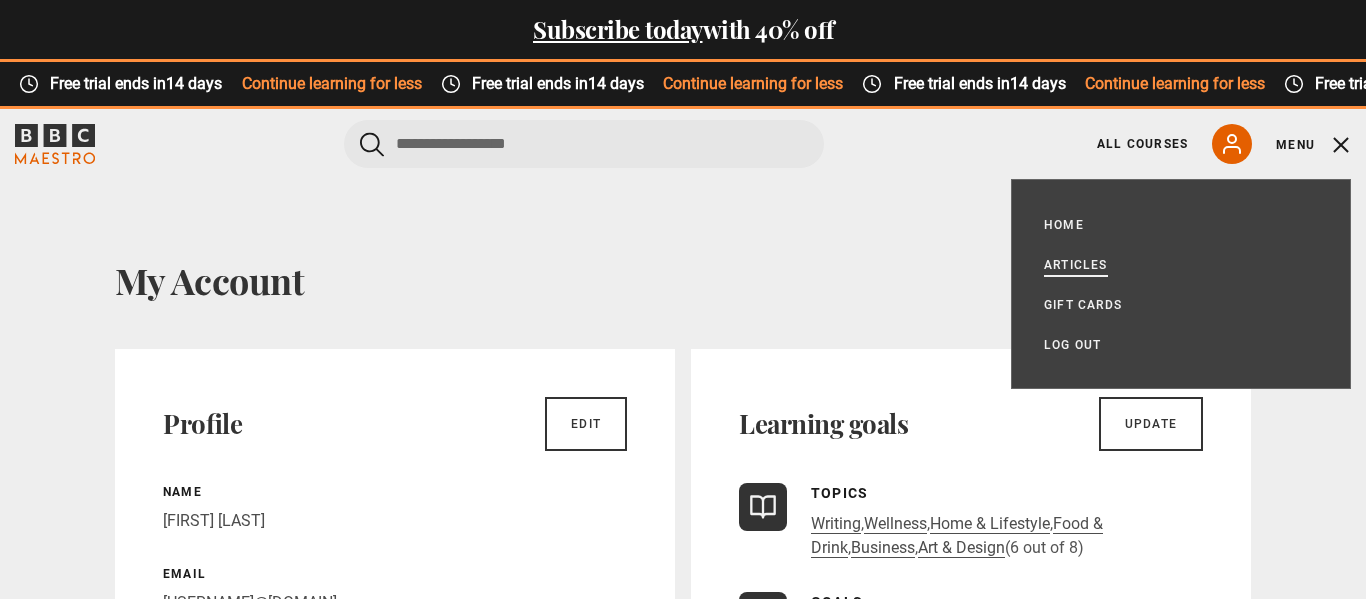 click on "Articles" at bounding box center [1076, 265] 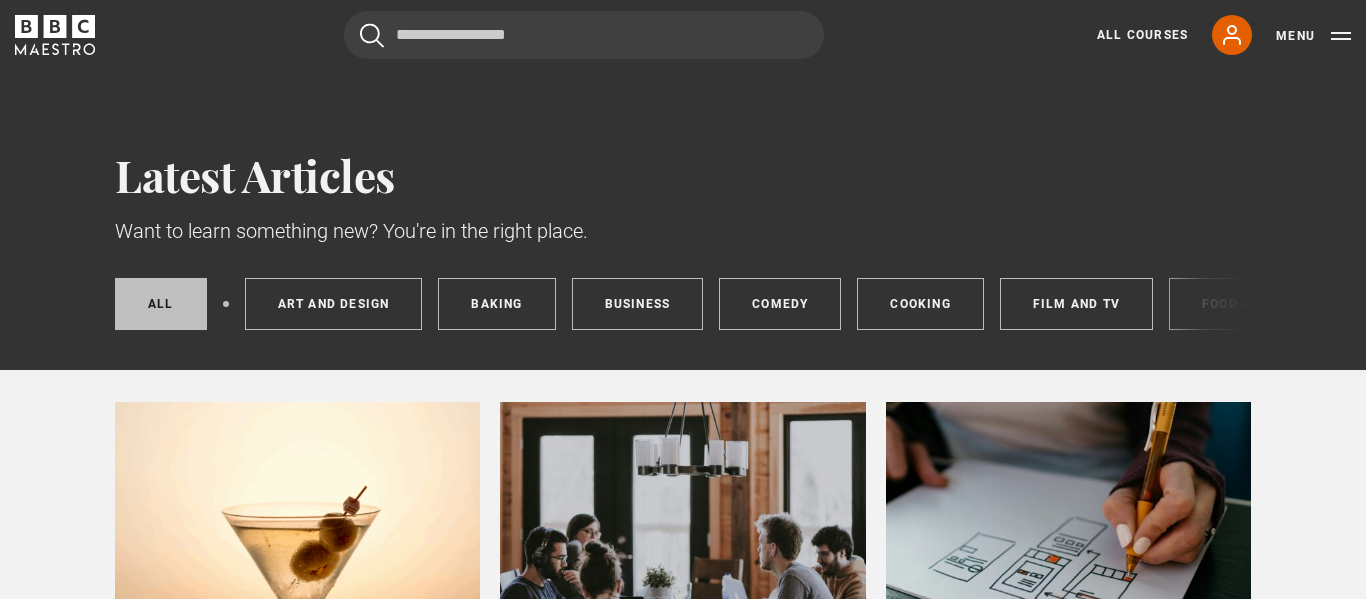 scroll, scrollTop: 0, scrollLeft: 0, axis: both 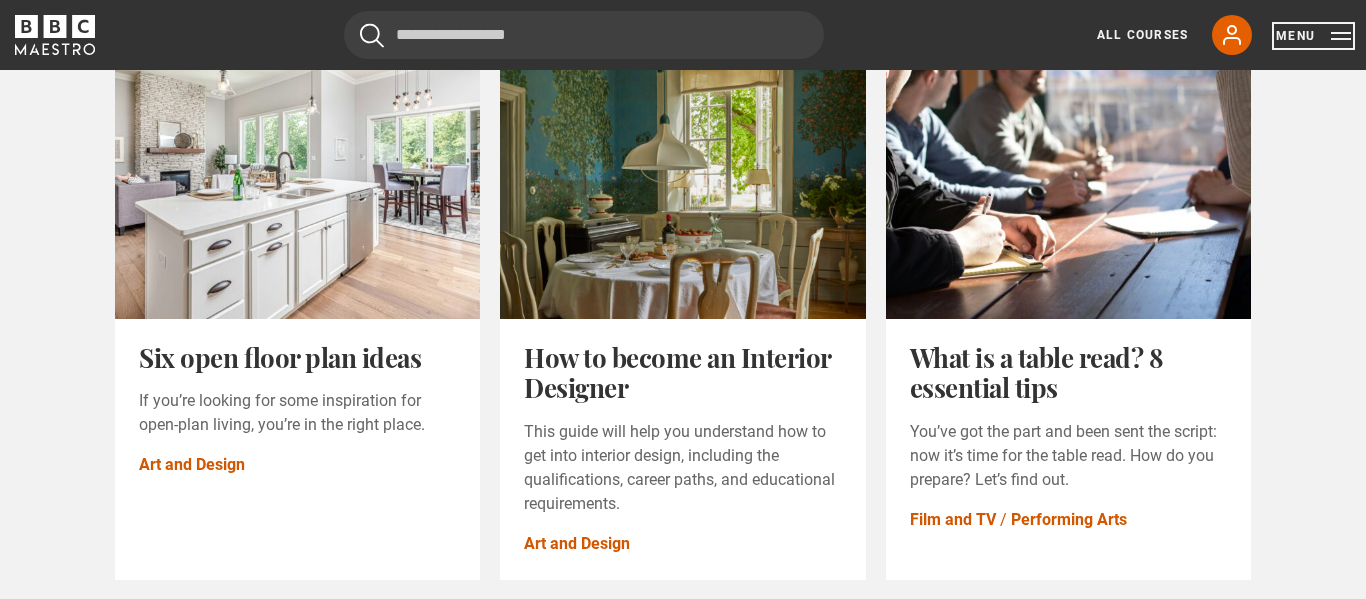 click on "Menu" at bounding box center (1313, 36) 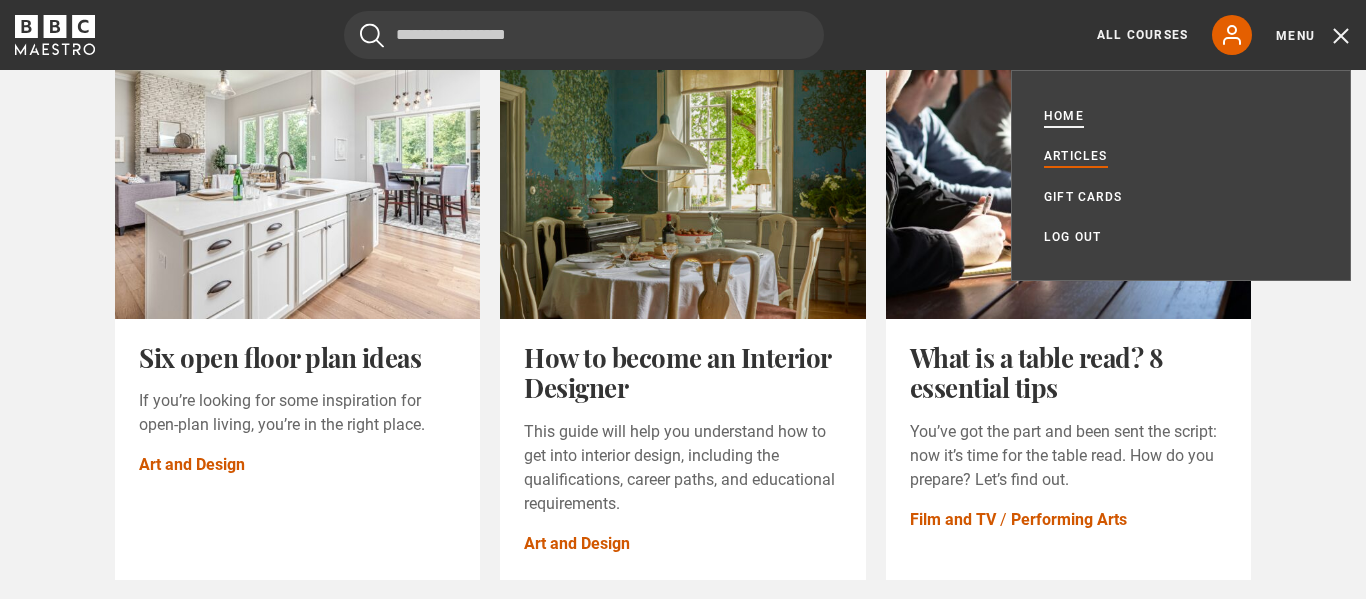 click on "Home" at bounding box center [1064, 116] 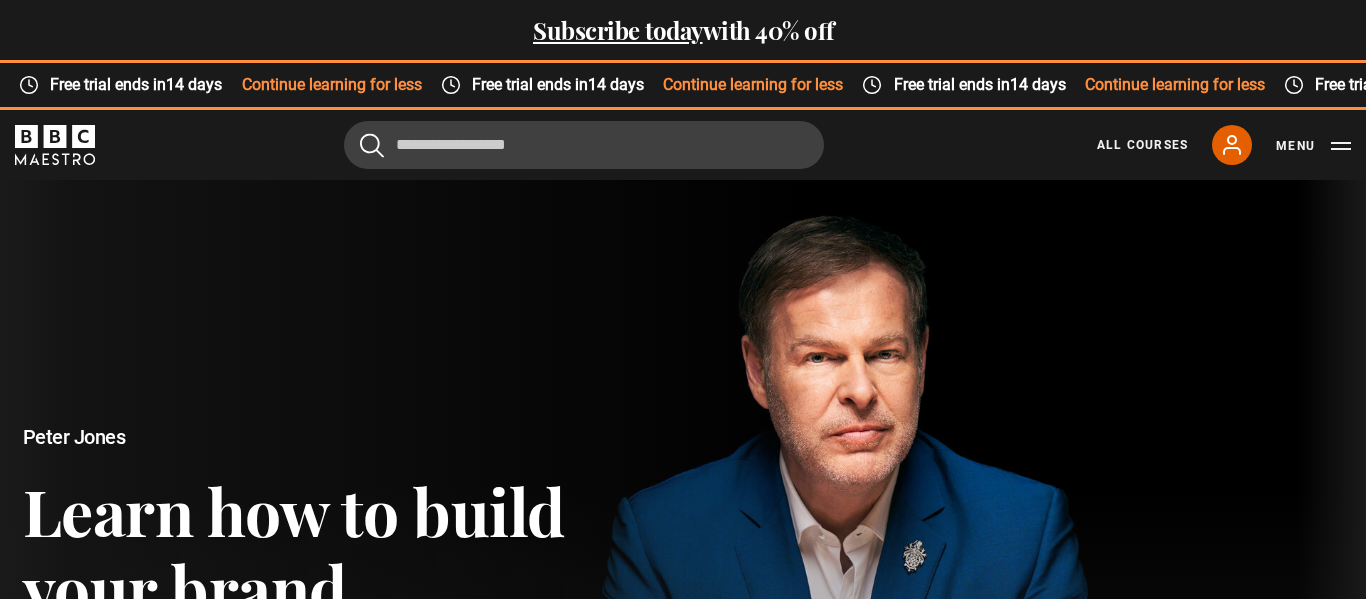 scroll, scrollTop: 0, scrollLeft: 0, axis: both 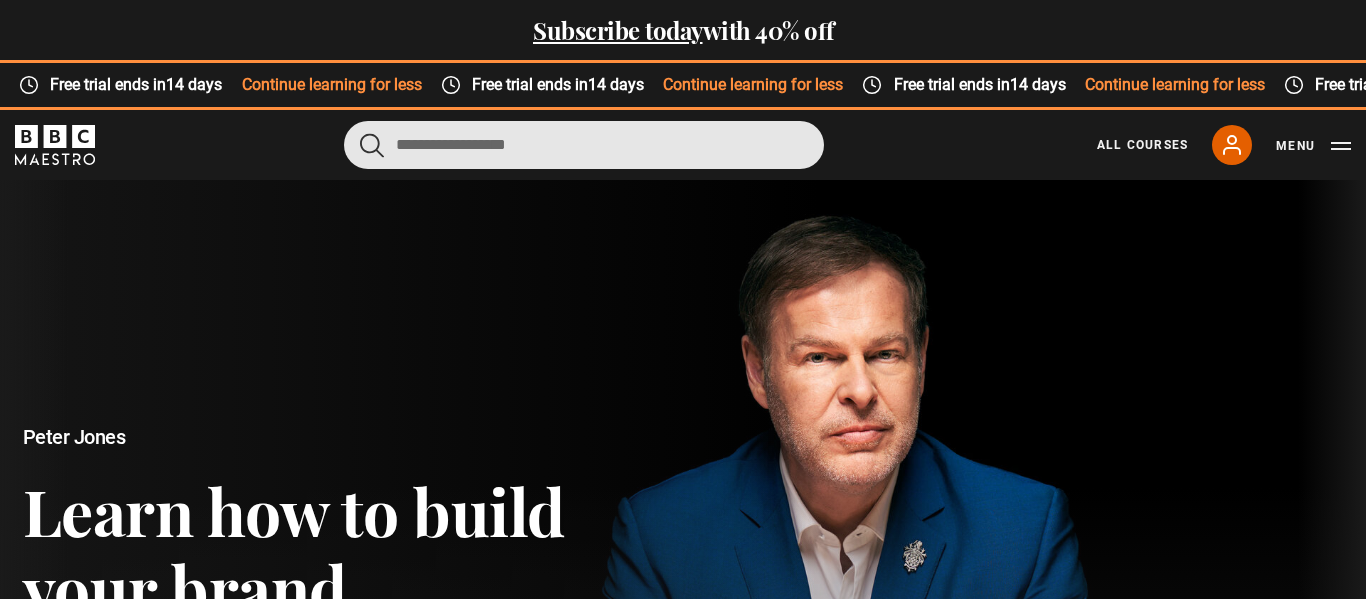 click at bounding box center (584, 145) 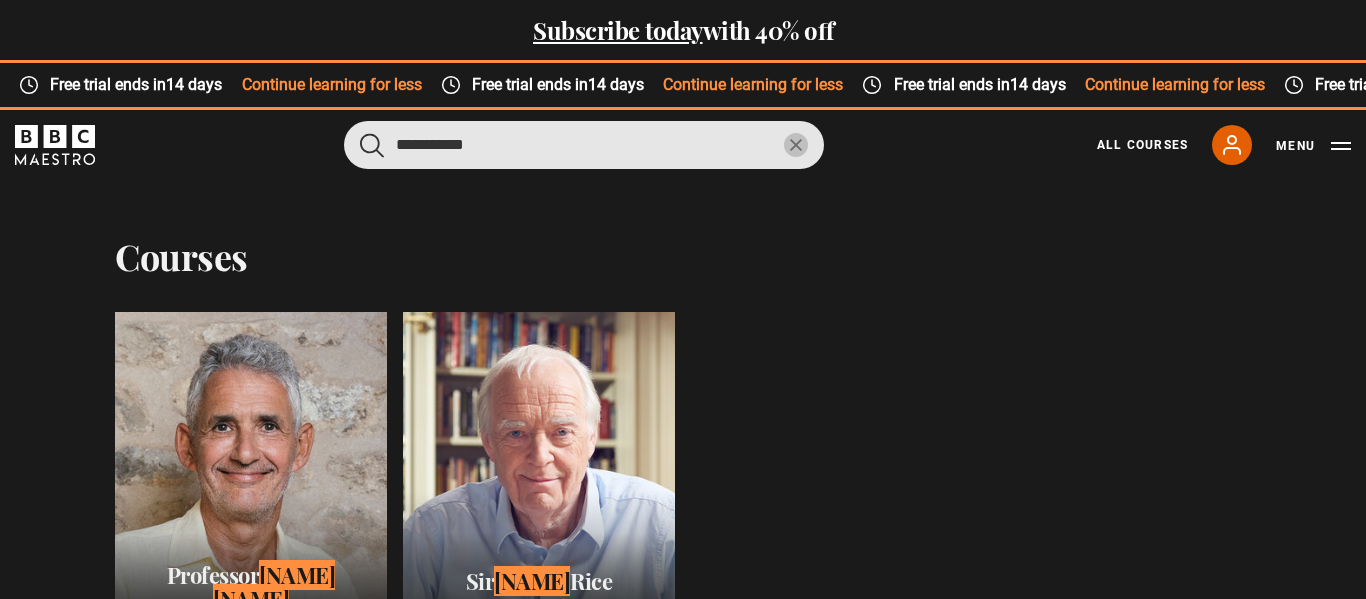 type on "**********" 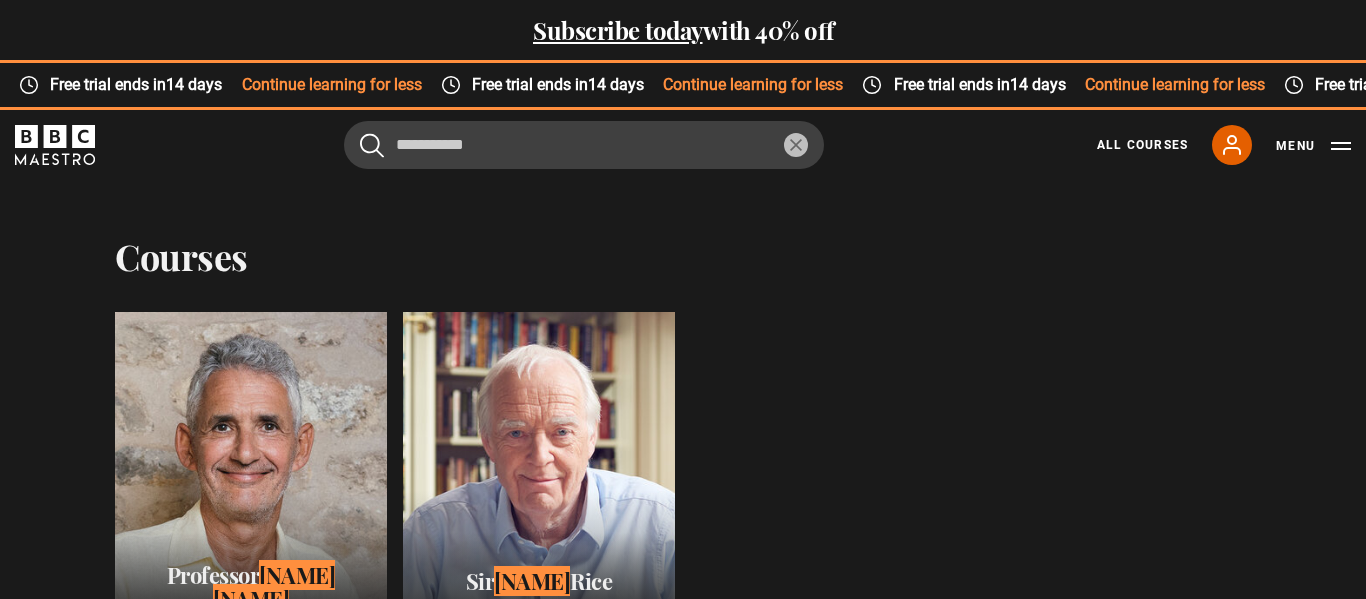 click at bounding box center (251, 507) 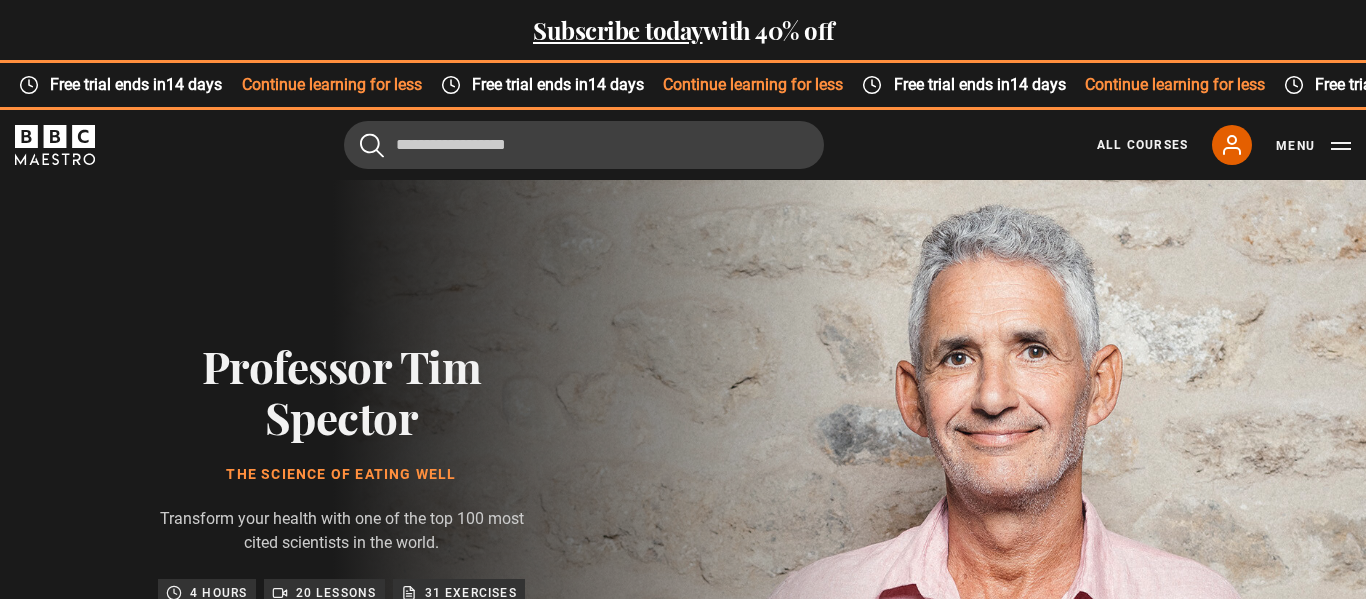 scroll, scrollTop: 966, scrollLeft: 0, axis: vertical 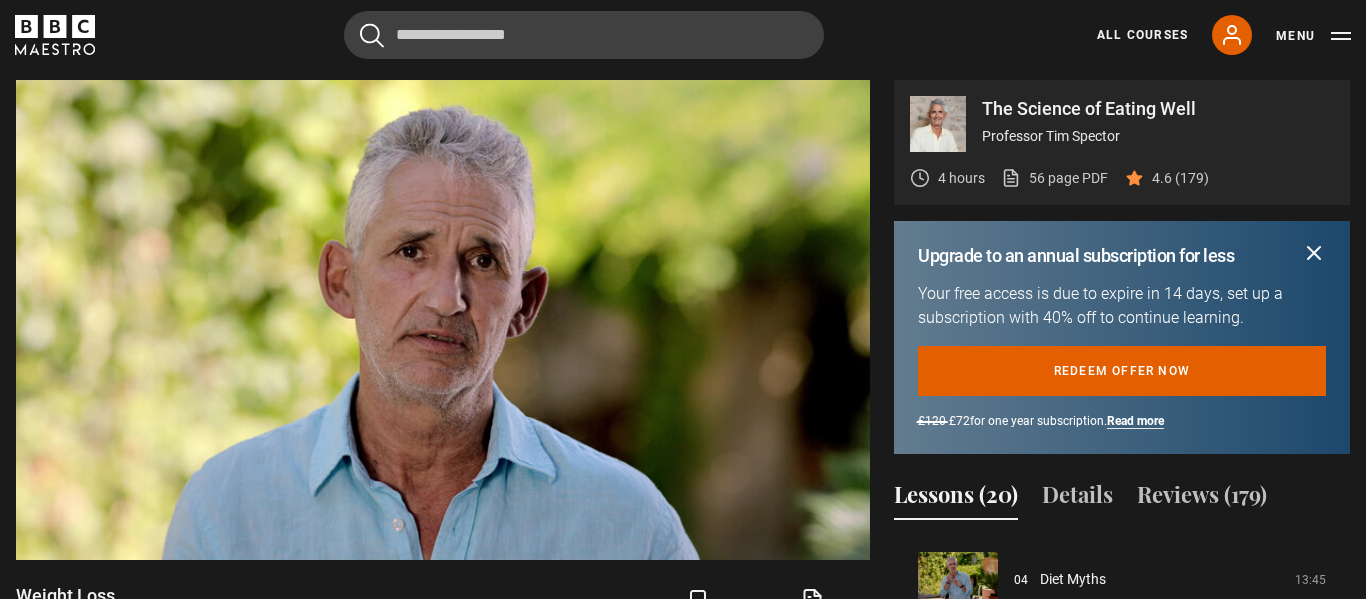 click on "Lessons (20)" at bounding box center [956, 499] 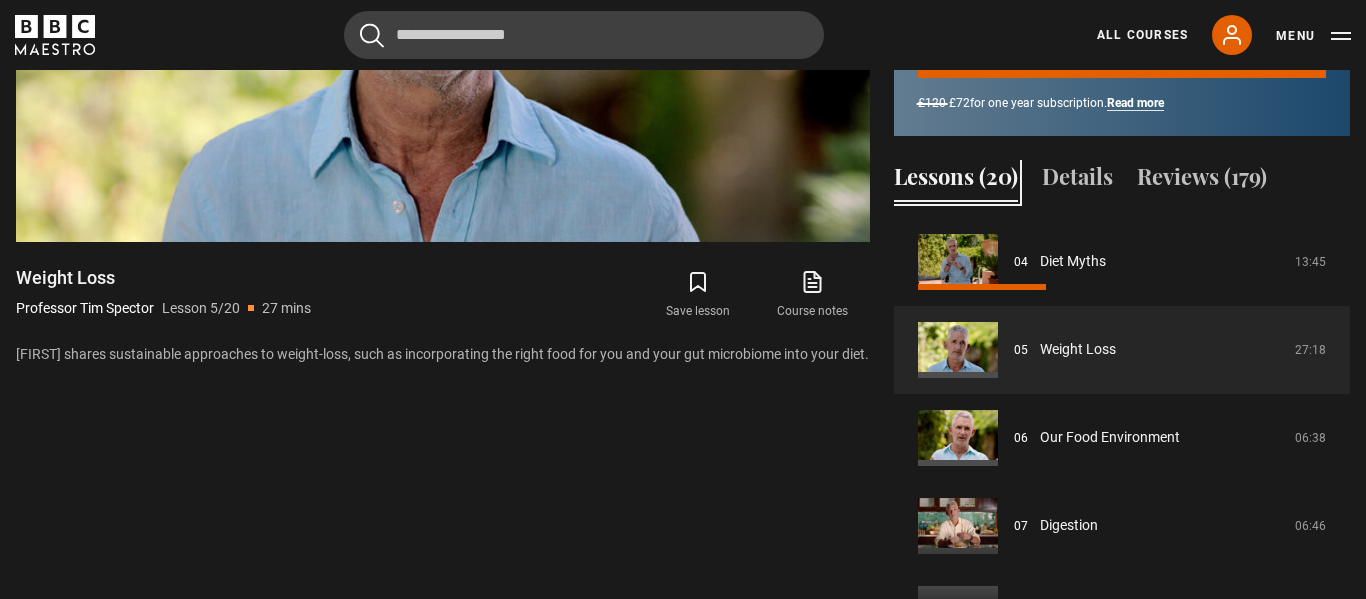 scroll, scrollTop: 1286, scrollLeft: 0, axis: vertical 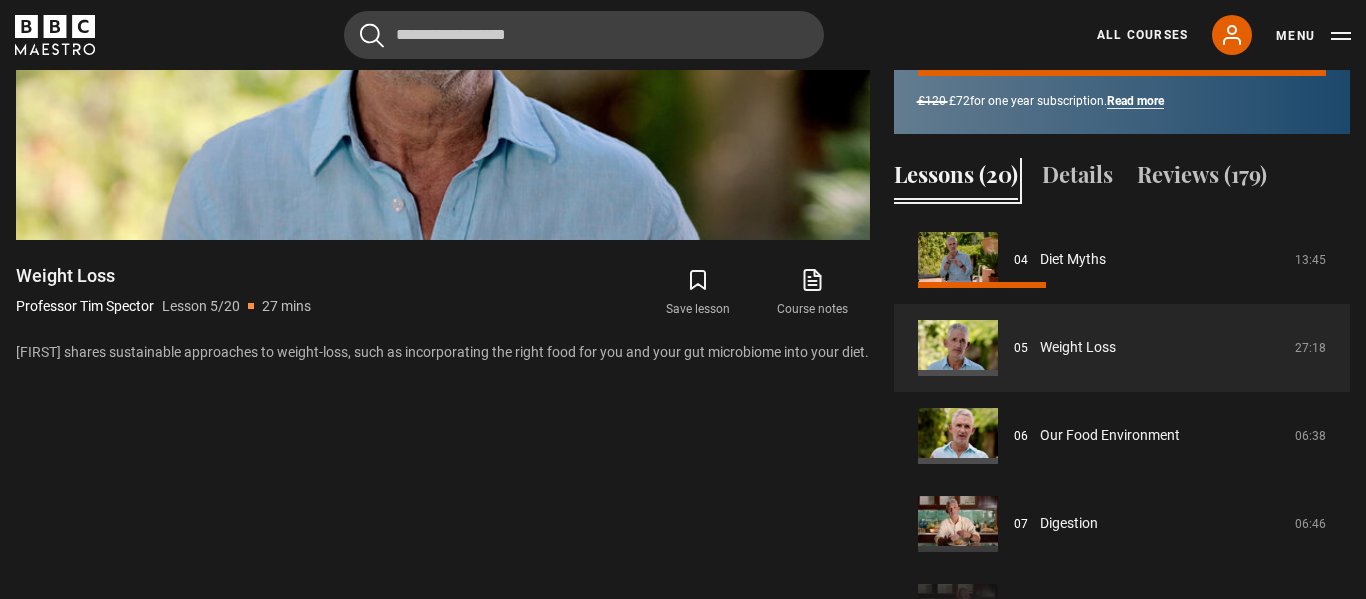 click on "Lessons (20)" at bounding box center (956, 179) 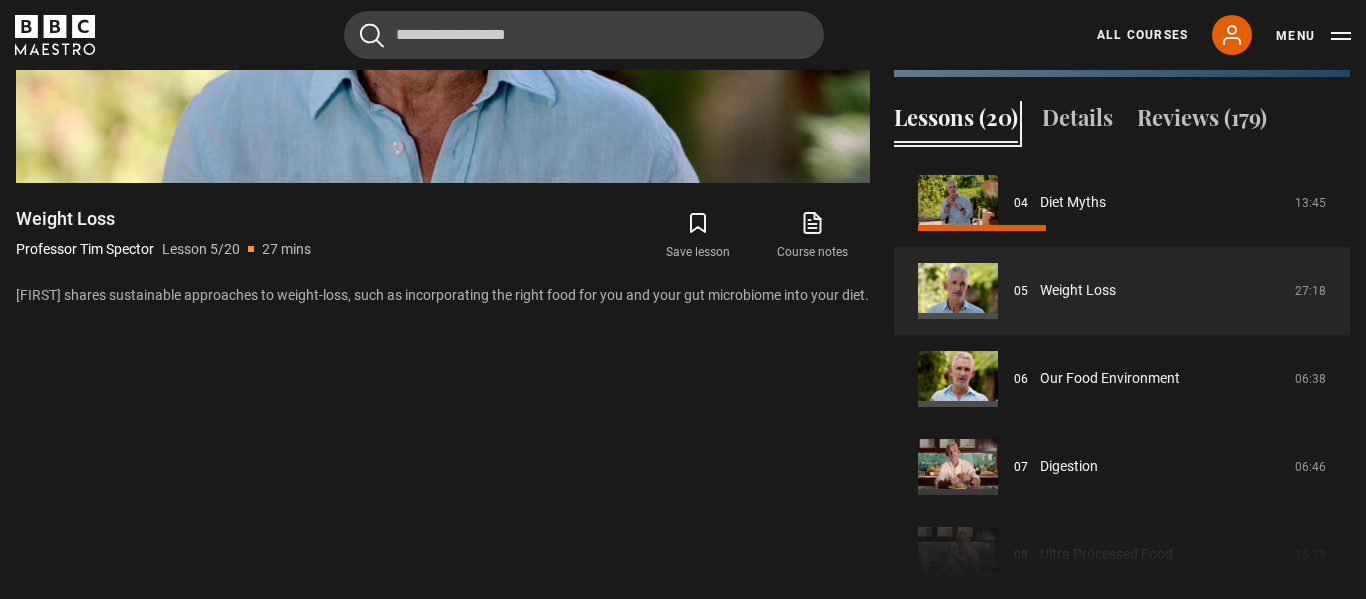 scroll, scrollTop: 1336, scrollLeft: 0, axis: vertical 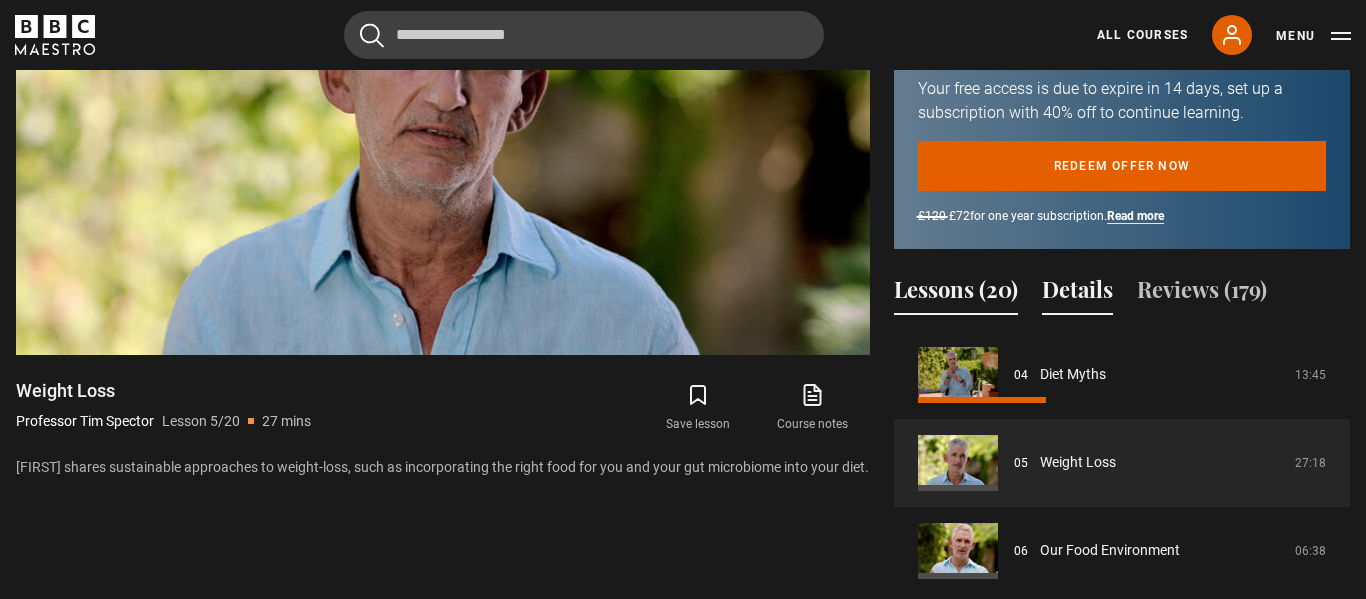 click on "Details" at bounding box center [1077, 294] 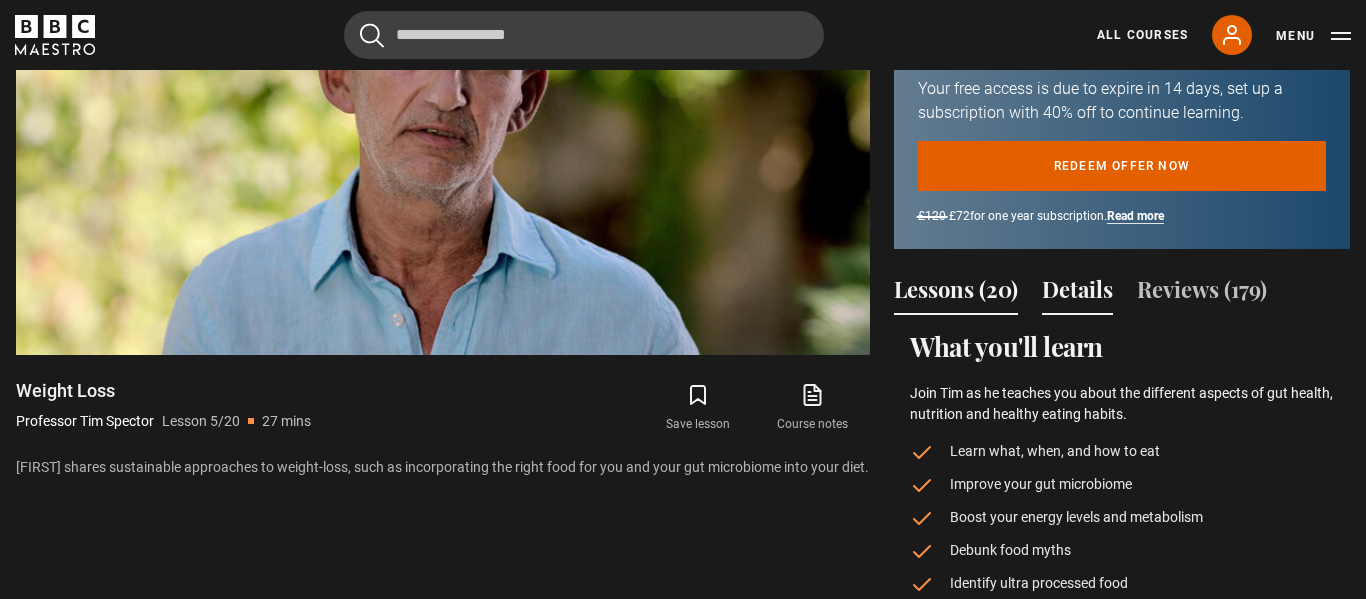 click on "Lessons (20)" at bounding box center (956, 294) 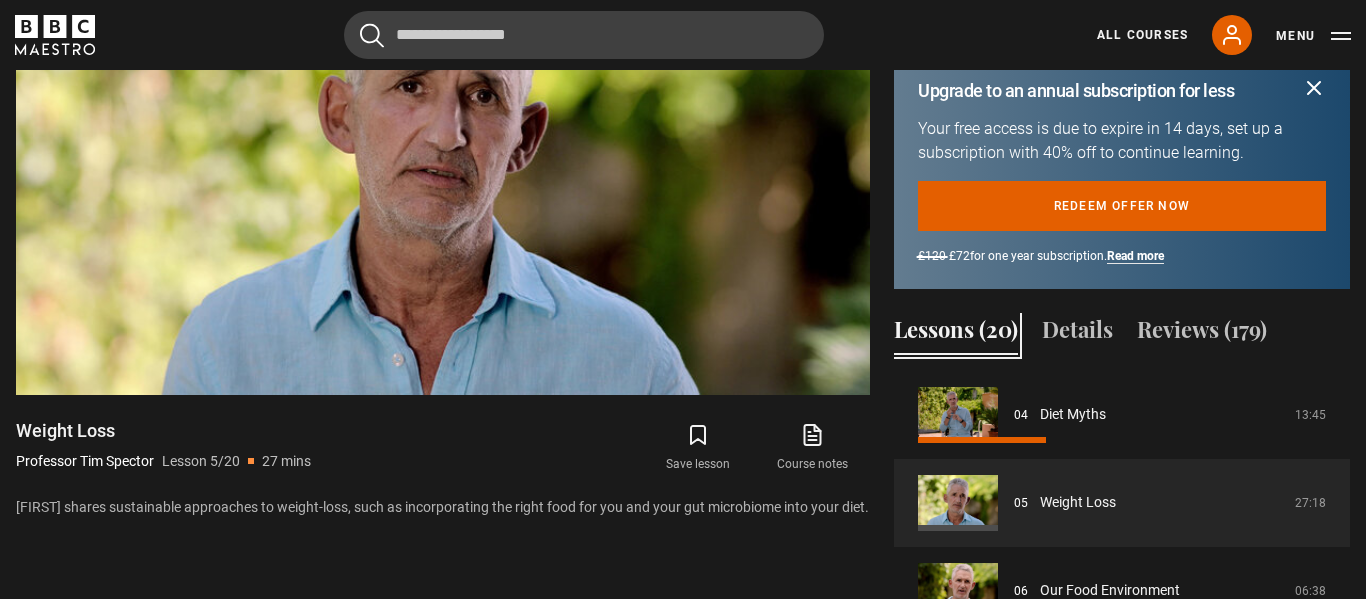 scroll, scrollTop: 1091, scrollLeft: 0, axis: vertical 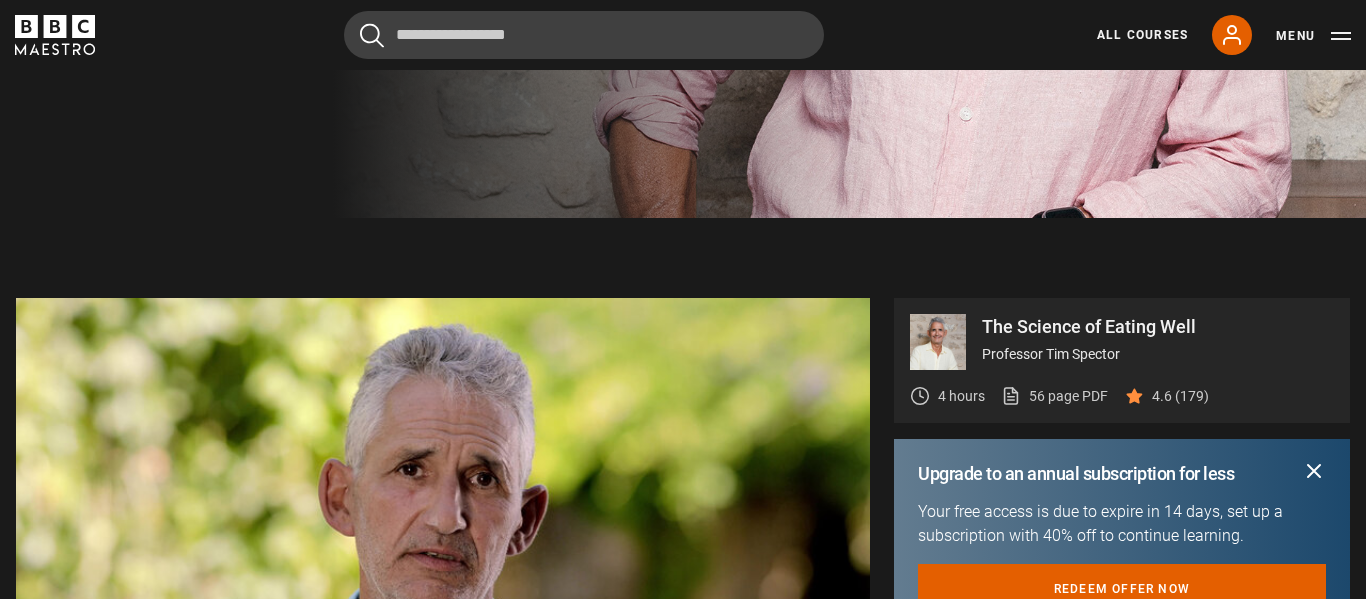 click at bounding box center (938, 342) 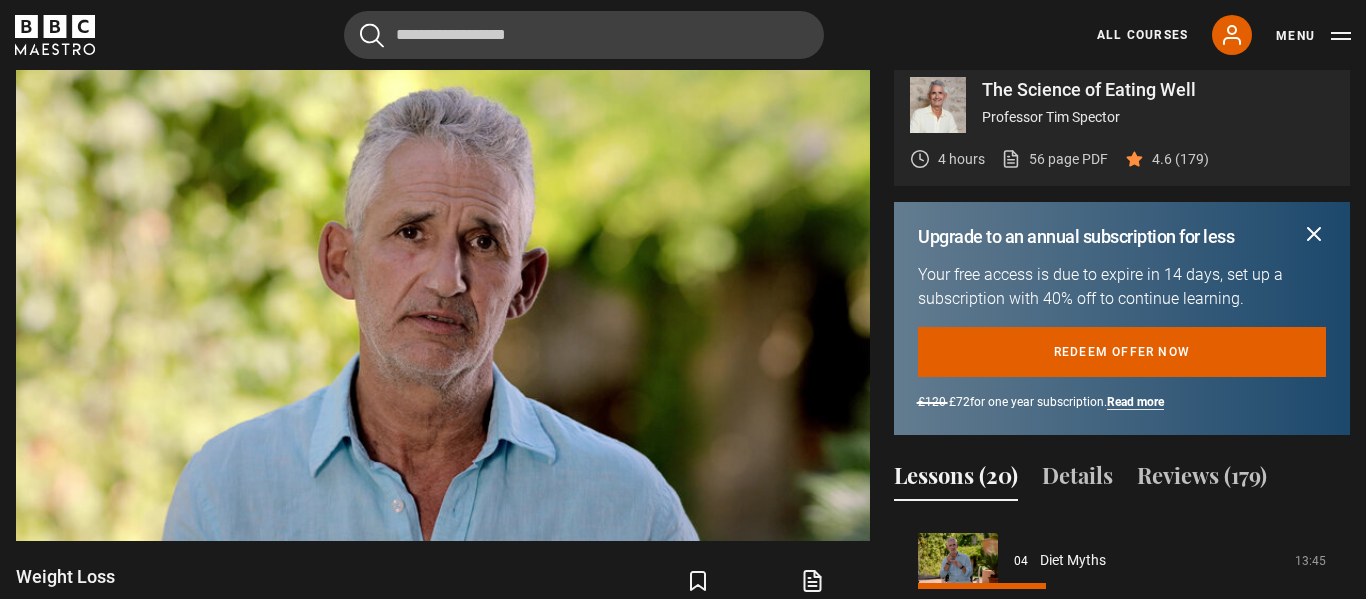 scroll, scrollTop: 988, scrollLeft: 0, axis: vertical 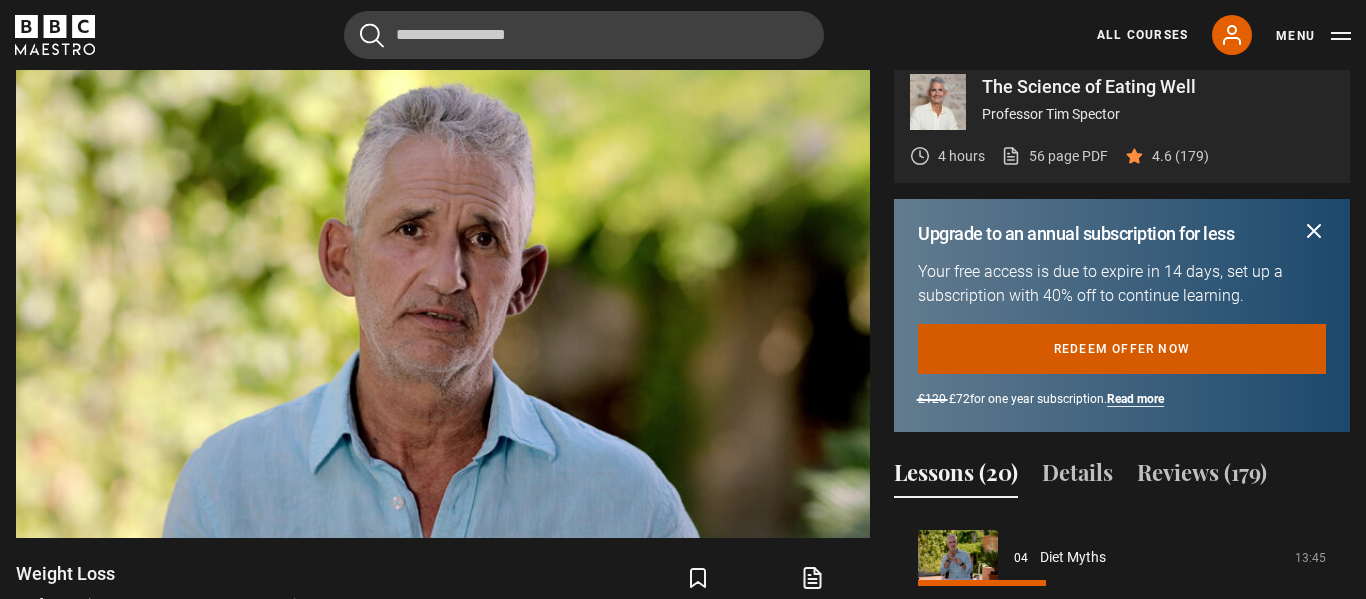 click on "Redeem offer now" at bounding box center [1122, 349] 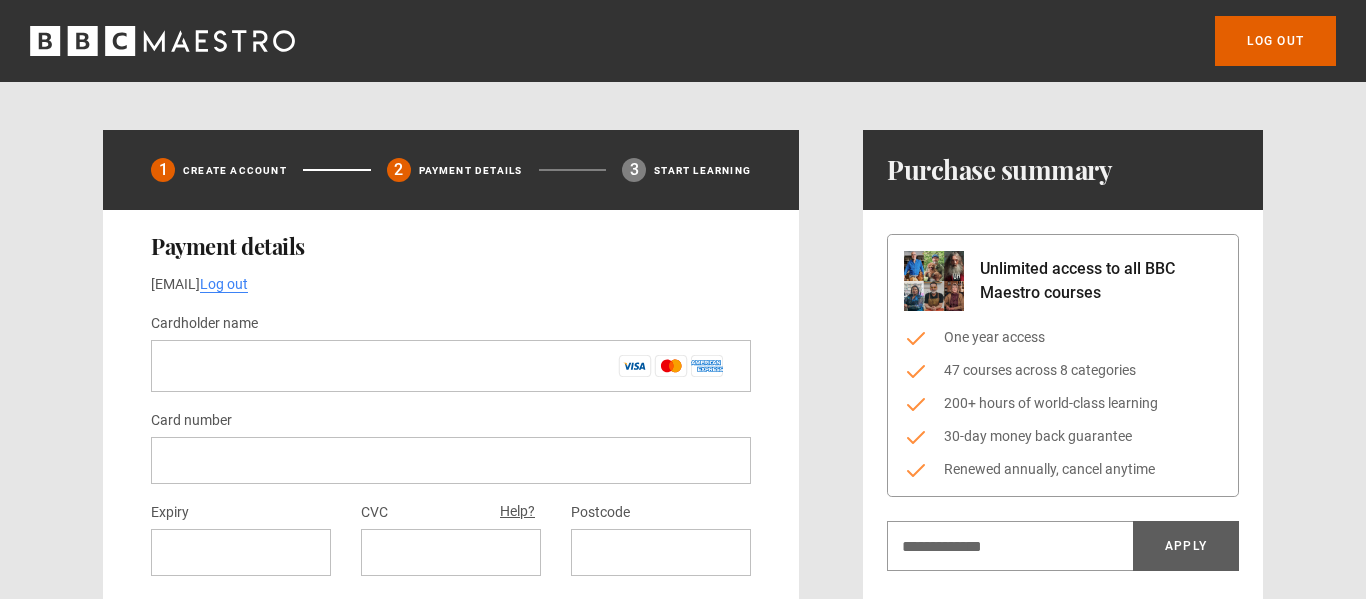 scroll, scrollTop: 0, scrollLeft: 0, axis: both 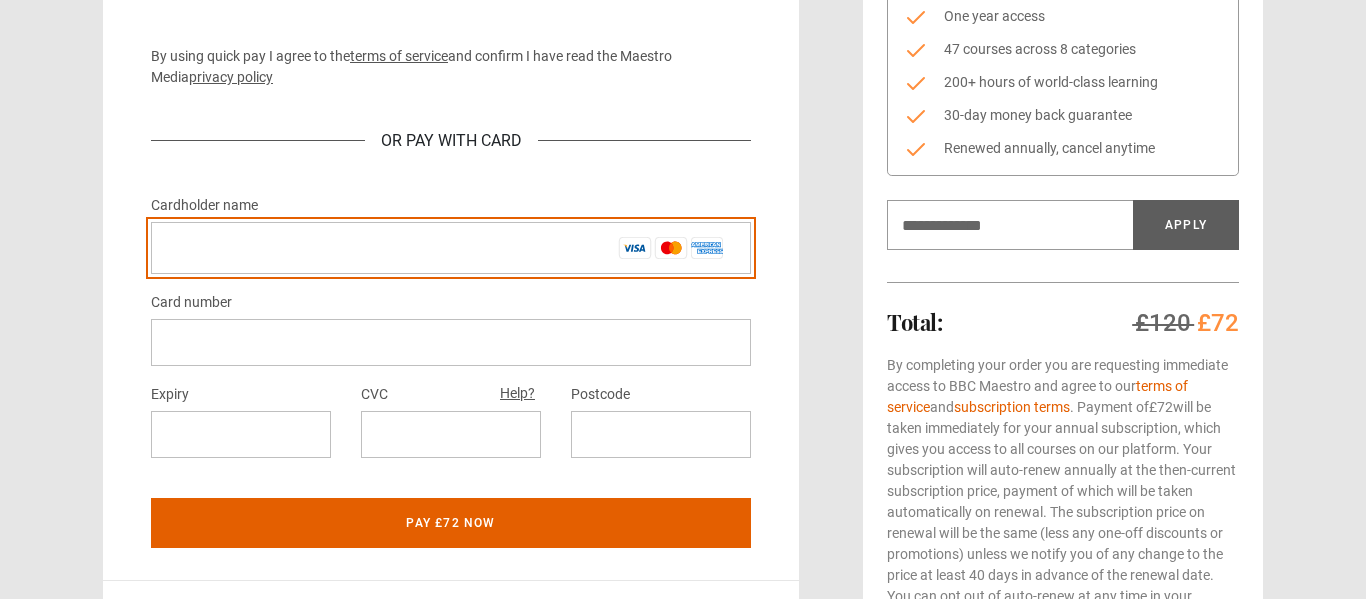 click on "Cardholder name  *" at bounding box center [451, 248] 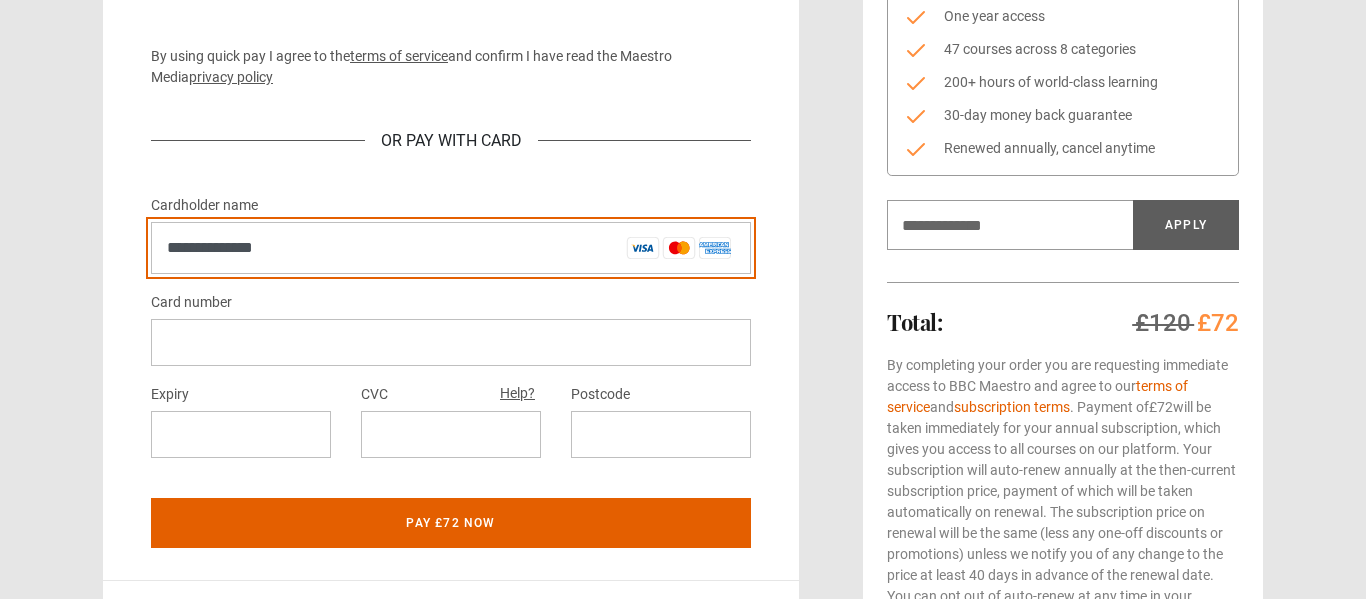 type on "**********" 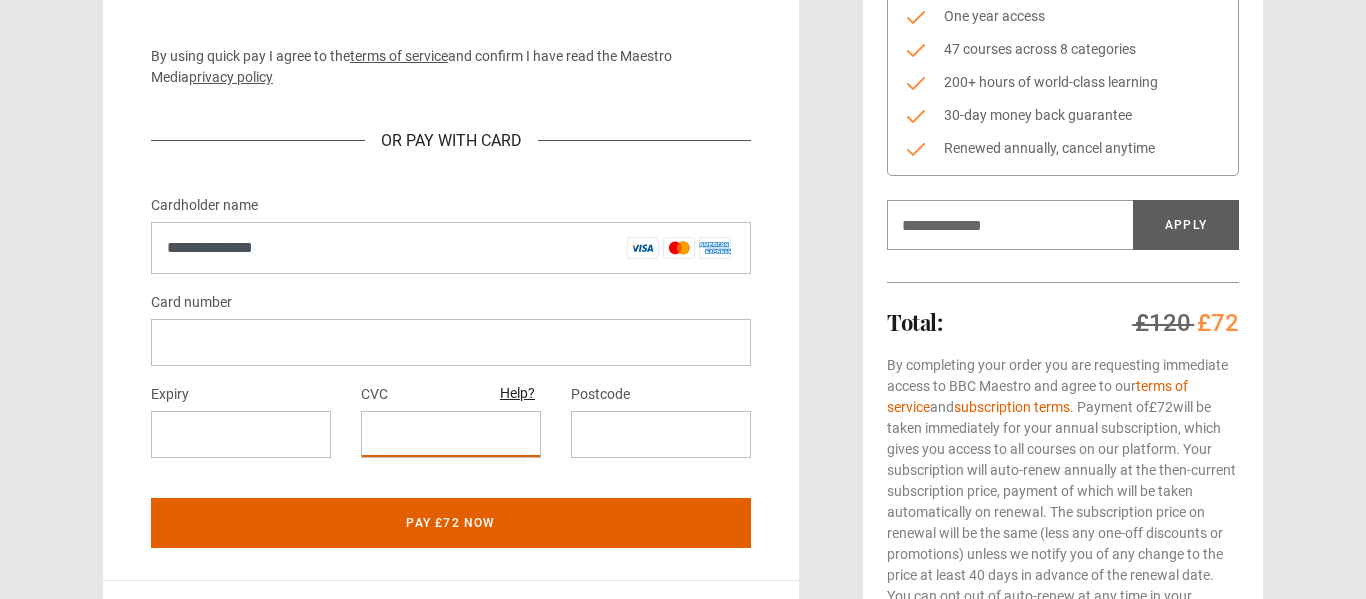 type 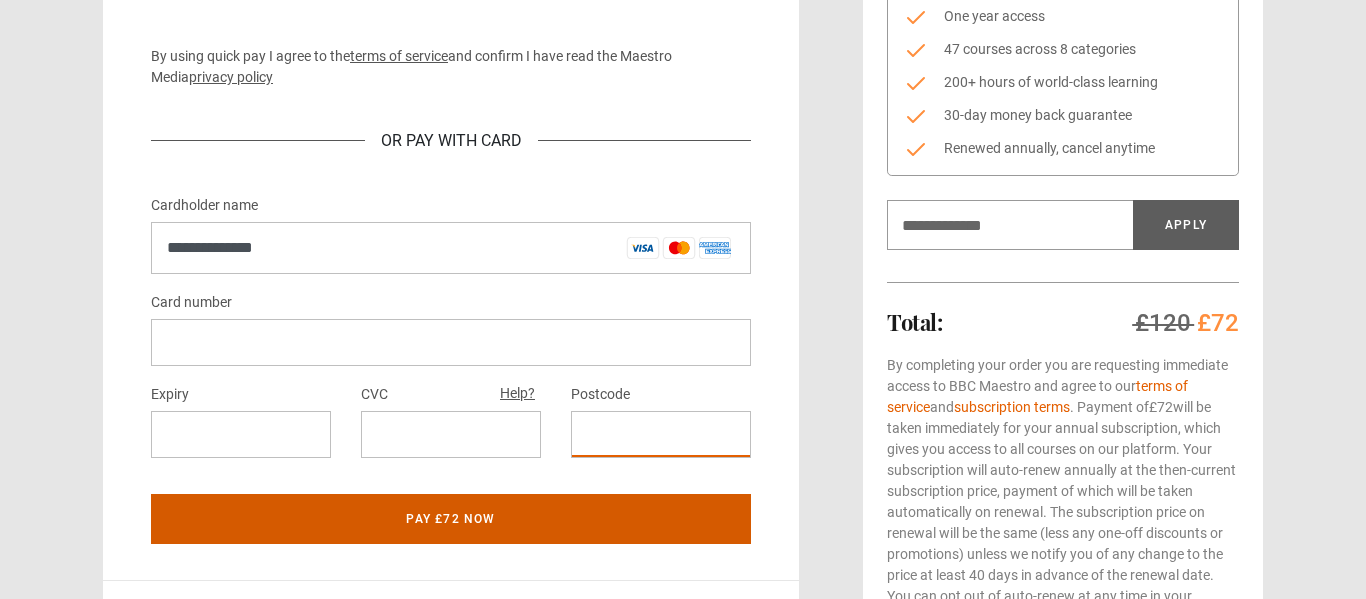 click on "Pay £72 now" at bounding box center [451, 519] 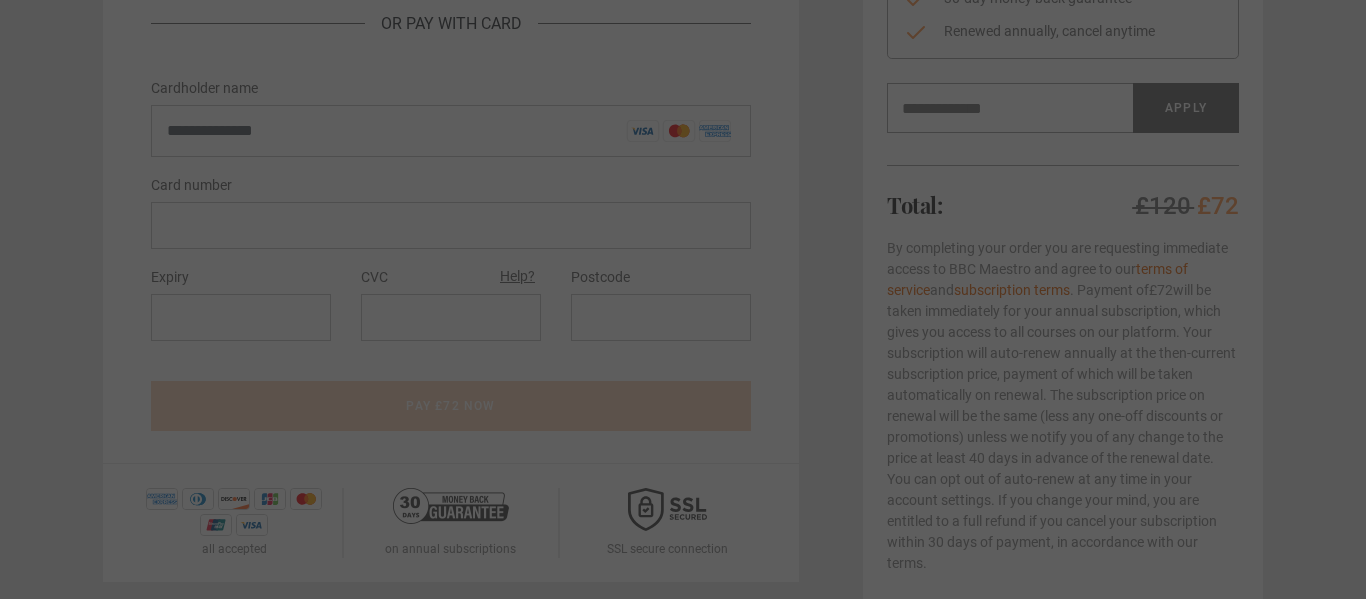 scroll, scrollTop: 441, scrollLeft: 0, axis: vertical 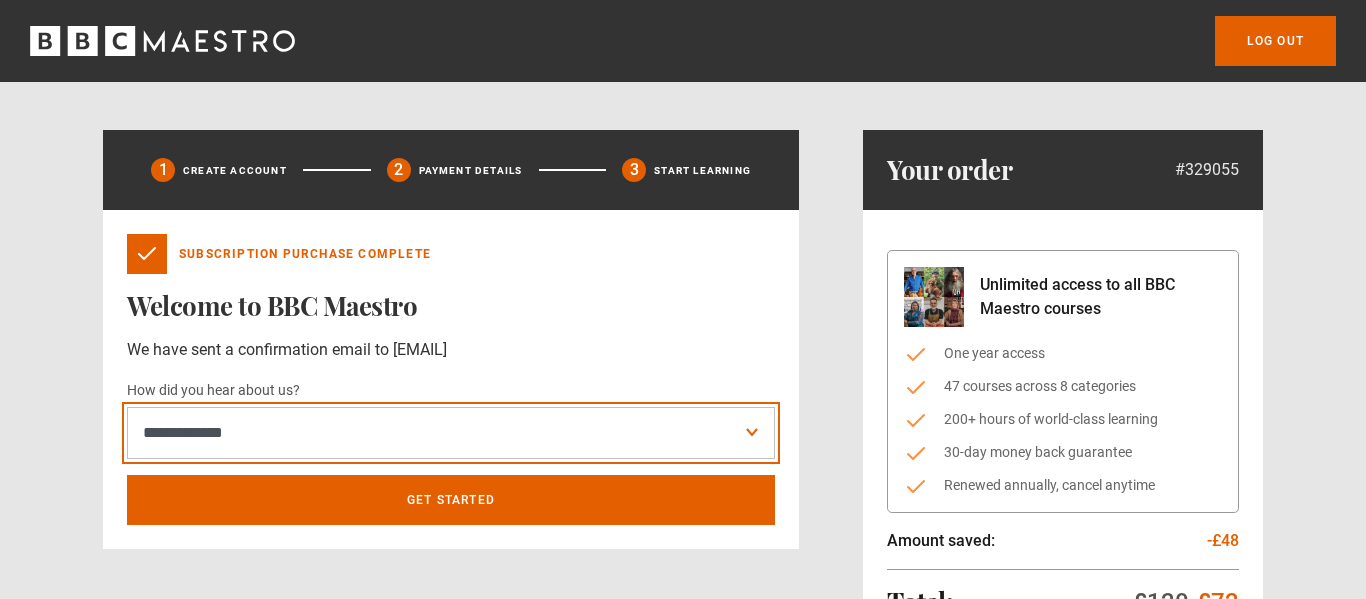 click on "**********" at bounding box center [451, 433] 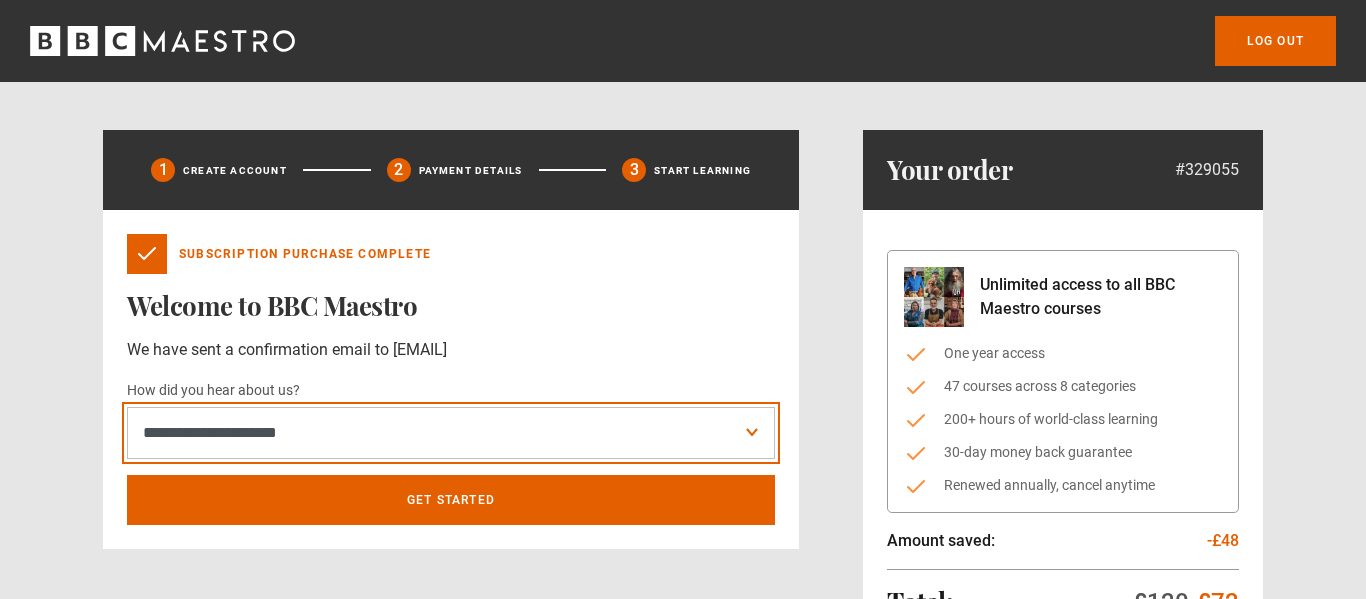 click on "**********" at bounding box center [451, 433] 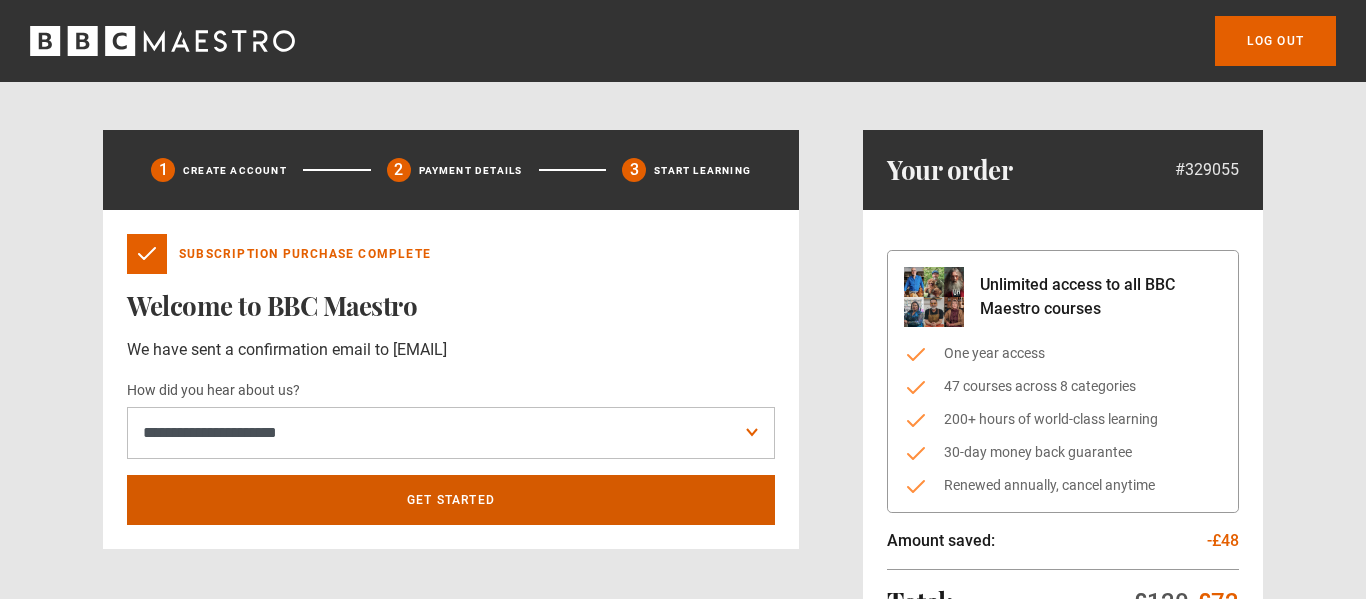 click on "Get Started" at bounding box center [451, 500] 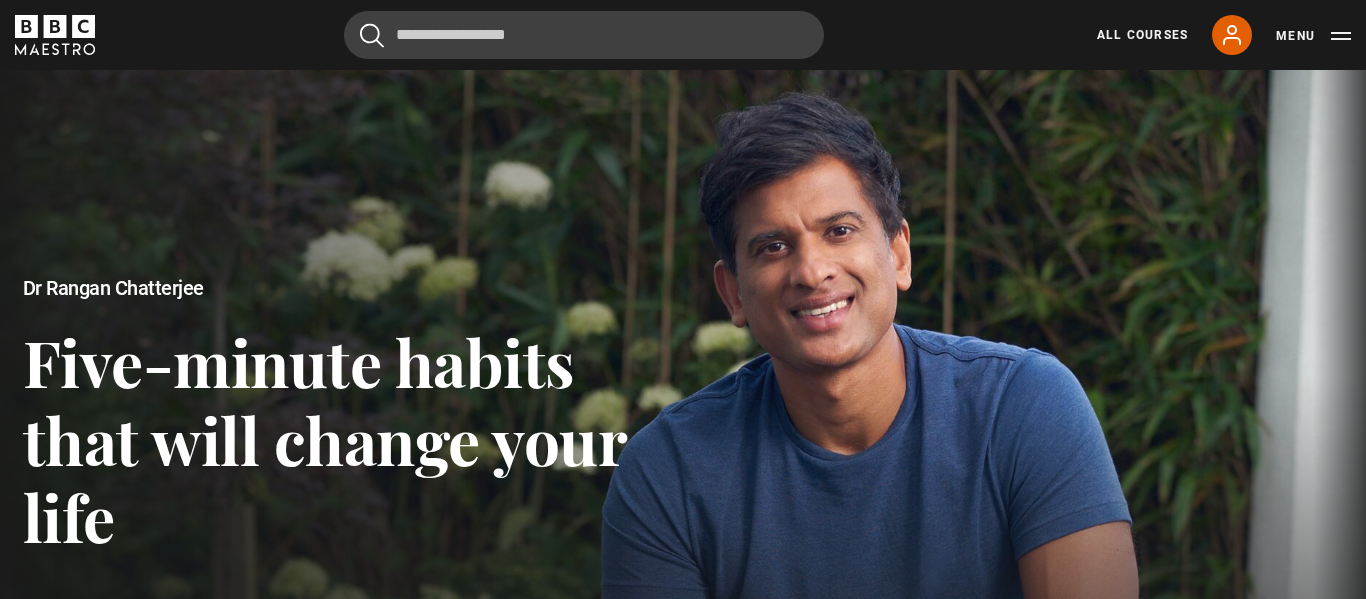 scroll, scrollTop: 0, scrollLeft: 0, axis: both 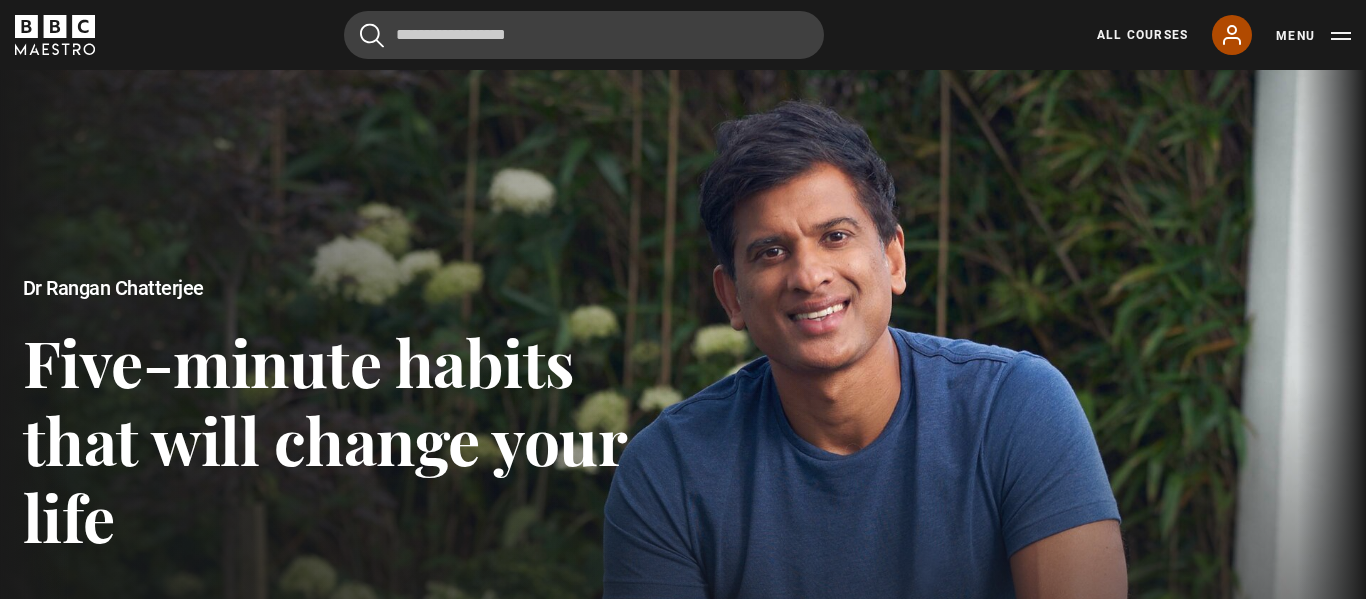 click 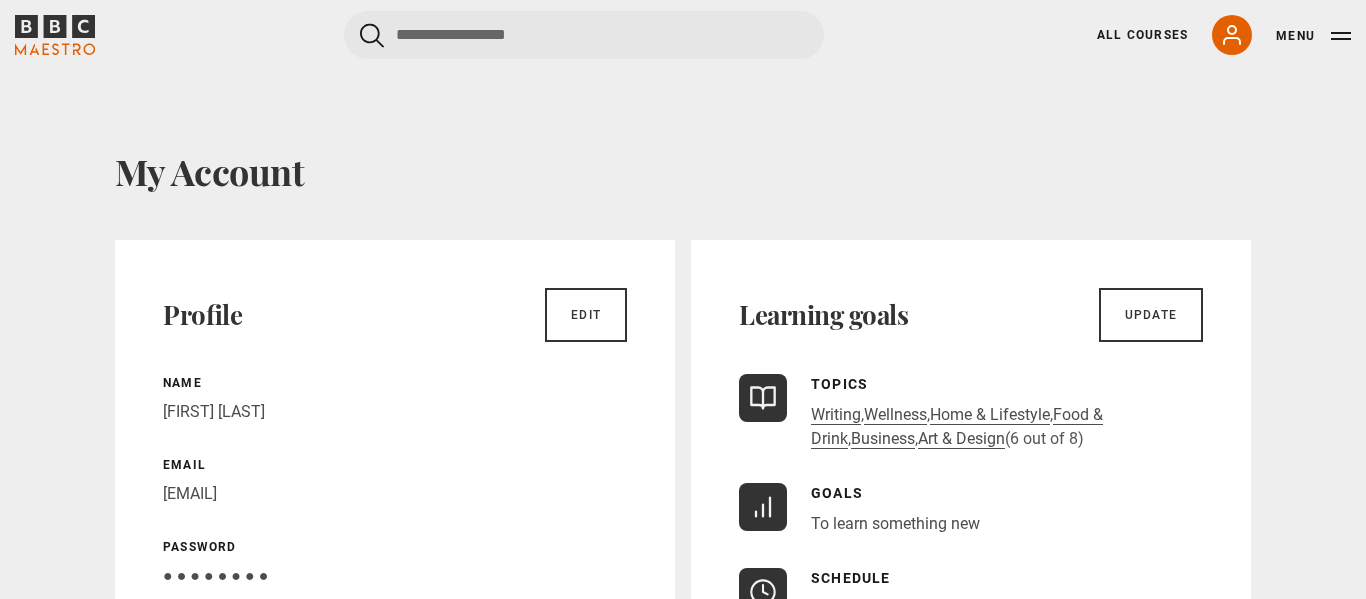 scroll, scrollTop: 0, scrollLeft: 0, axis: both 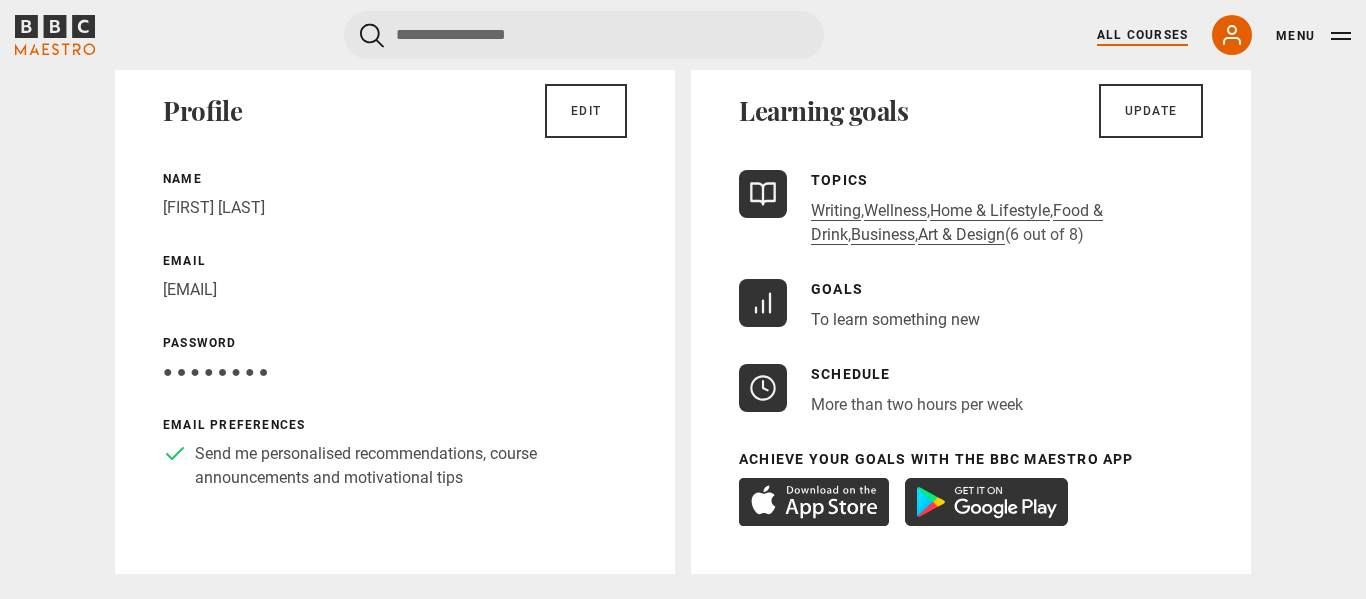 click on "All Courses" at bounding box center [1142, 35] 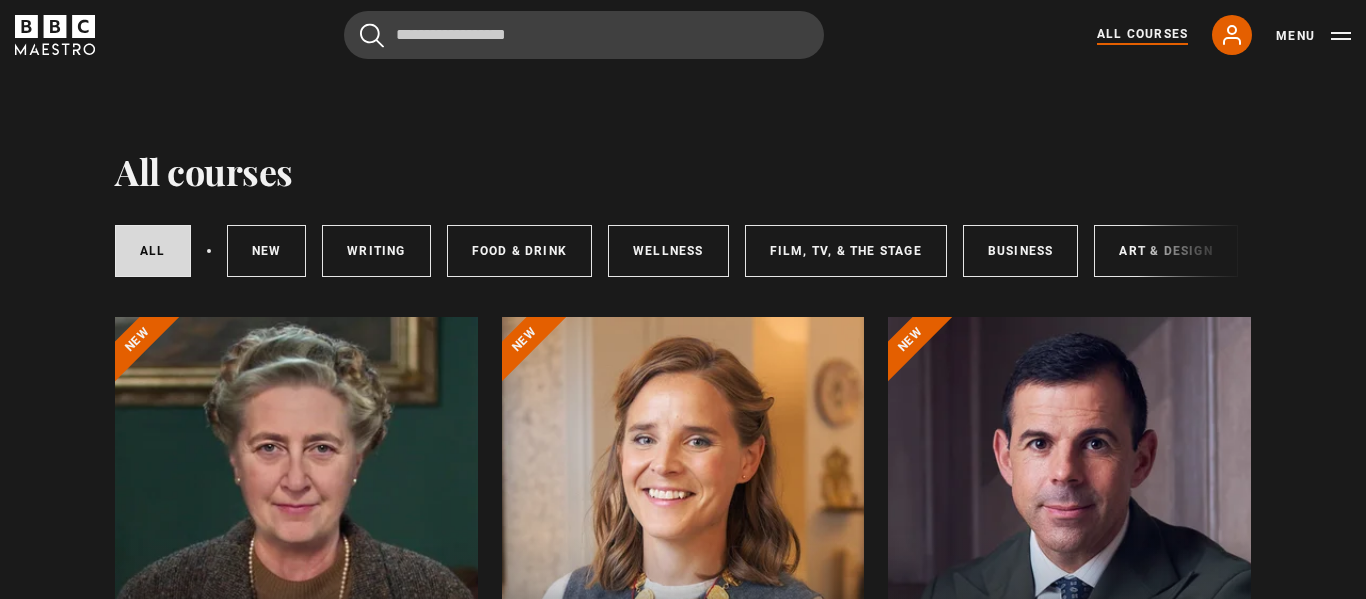 scroll, scrollTop: 0, scrollLeft: 0, axis: both 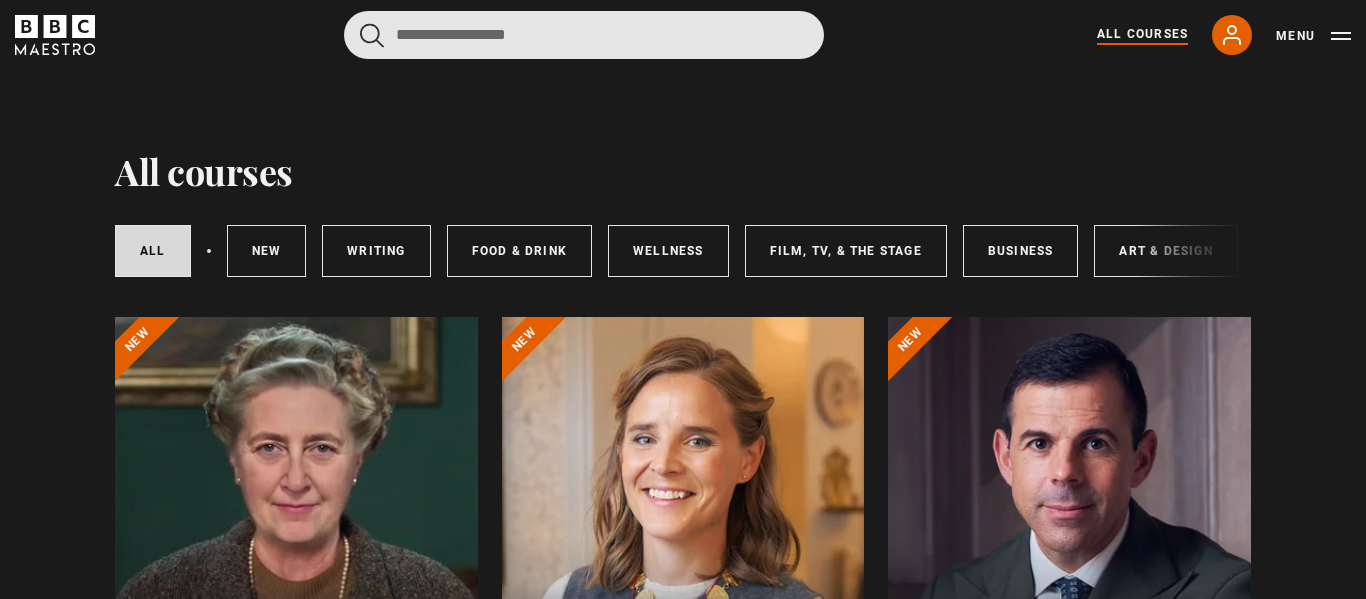 click at bounding box center (584, 35) 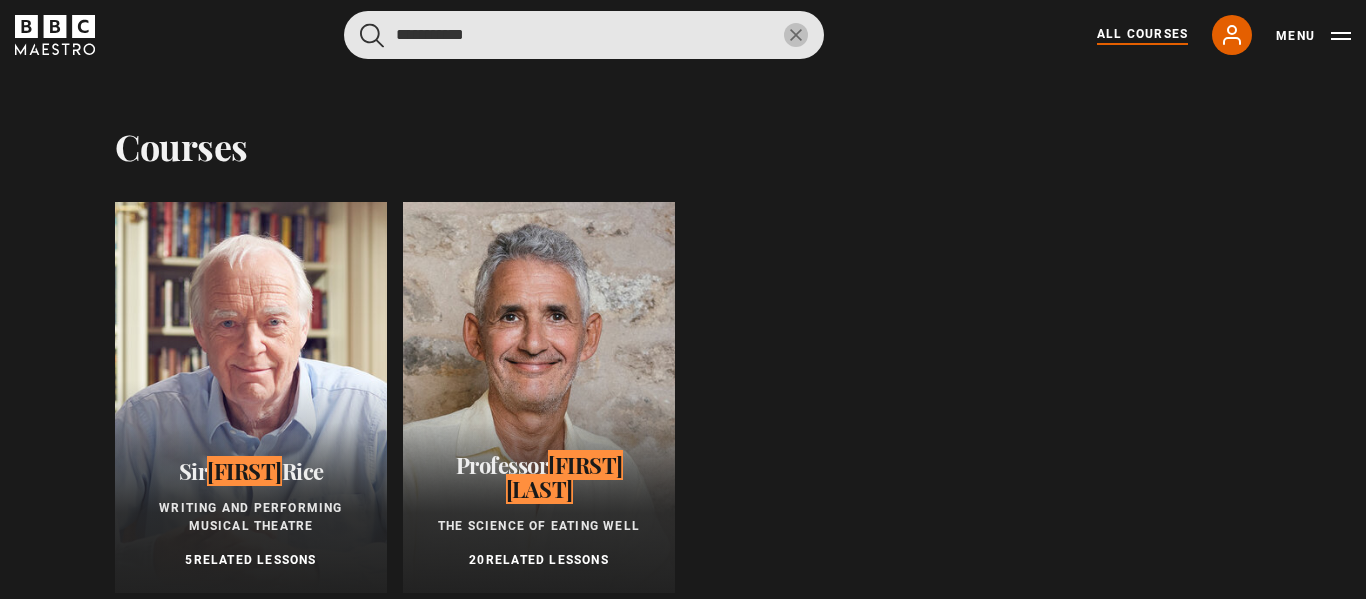 type on "**********" 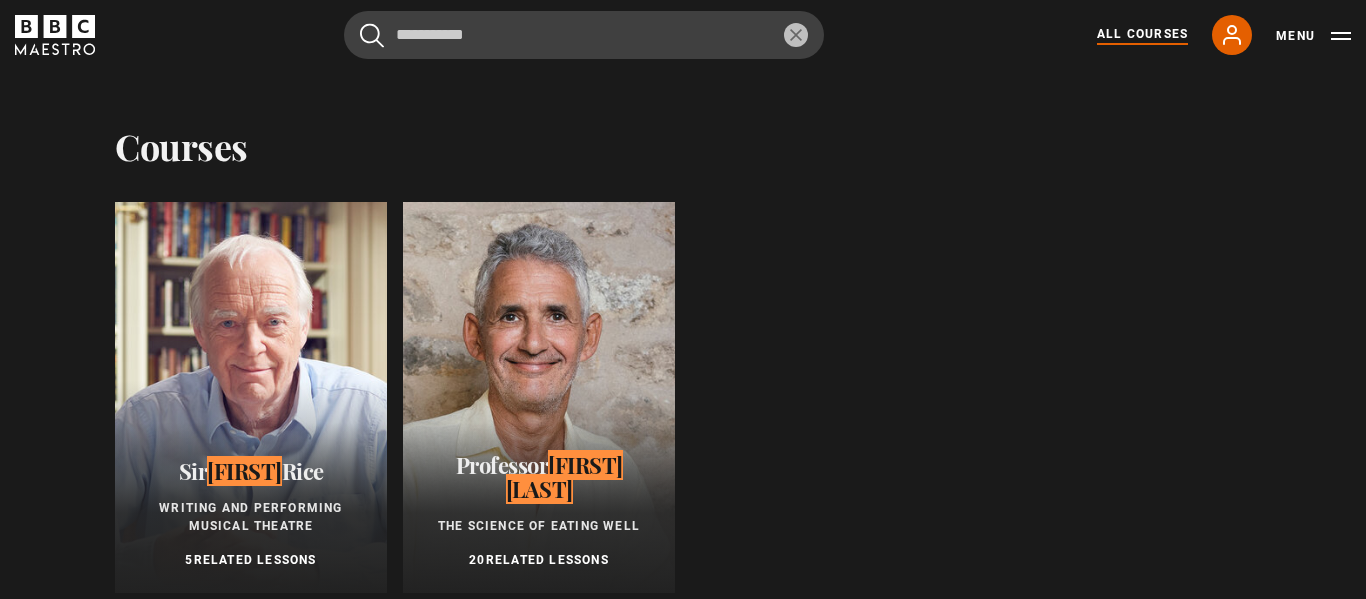 click at bounding box center [539, 397] 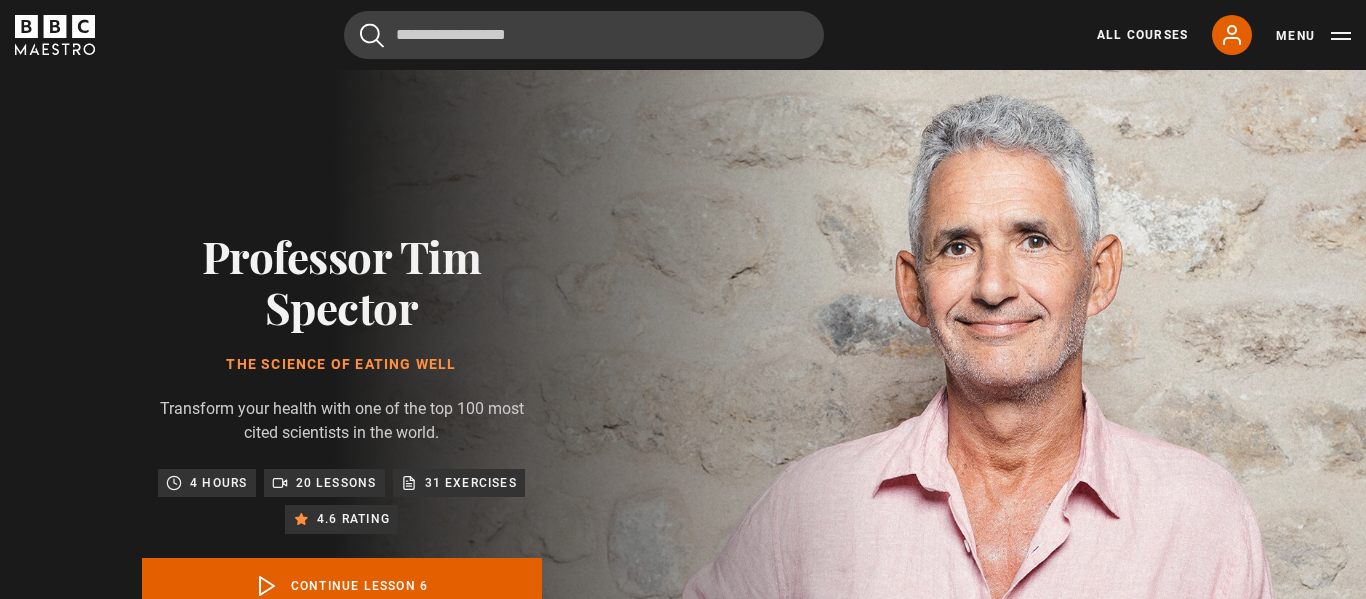 scroll, scrollTop: 856, scrollLeft: 0, axis: vertical 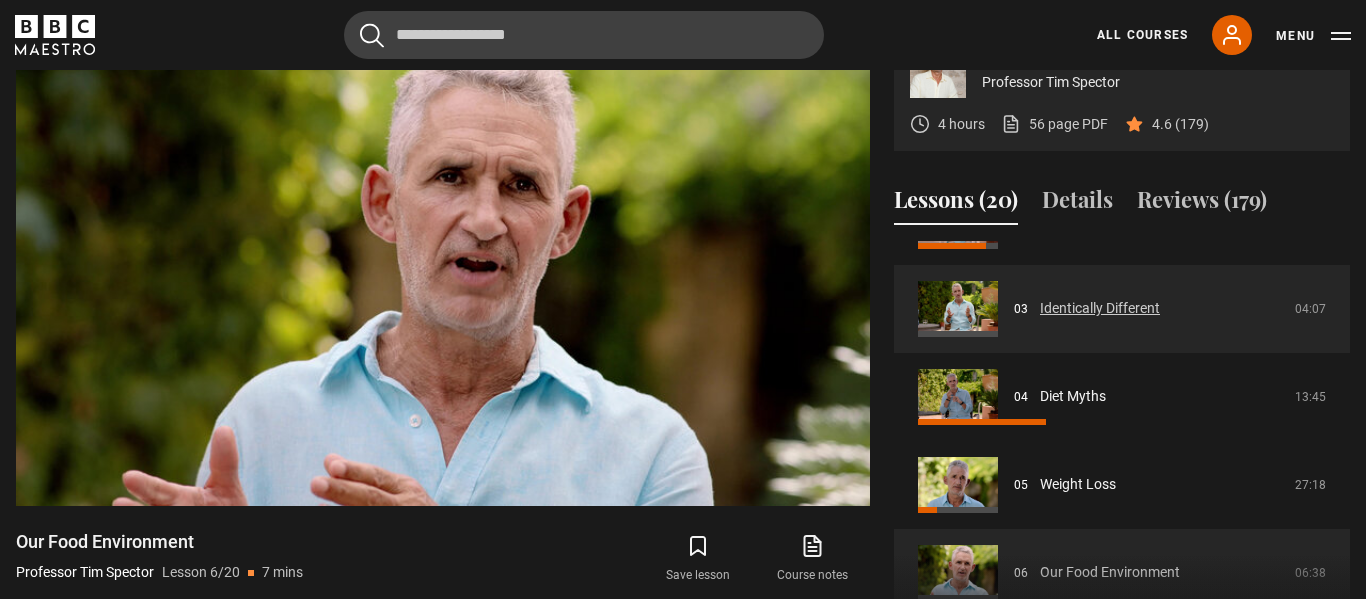 click on "Identically Different" at bounding box center [1100, 308] 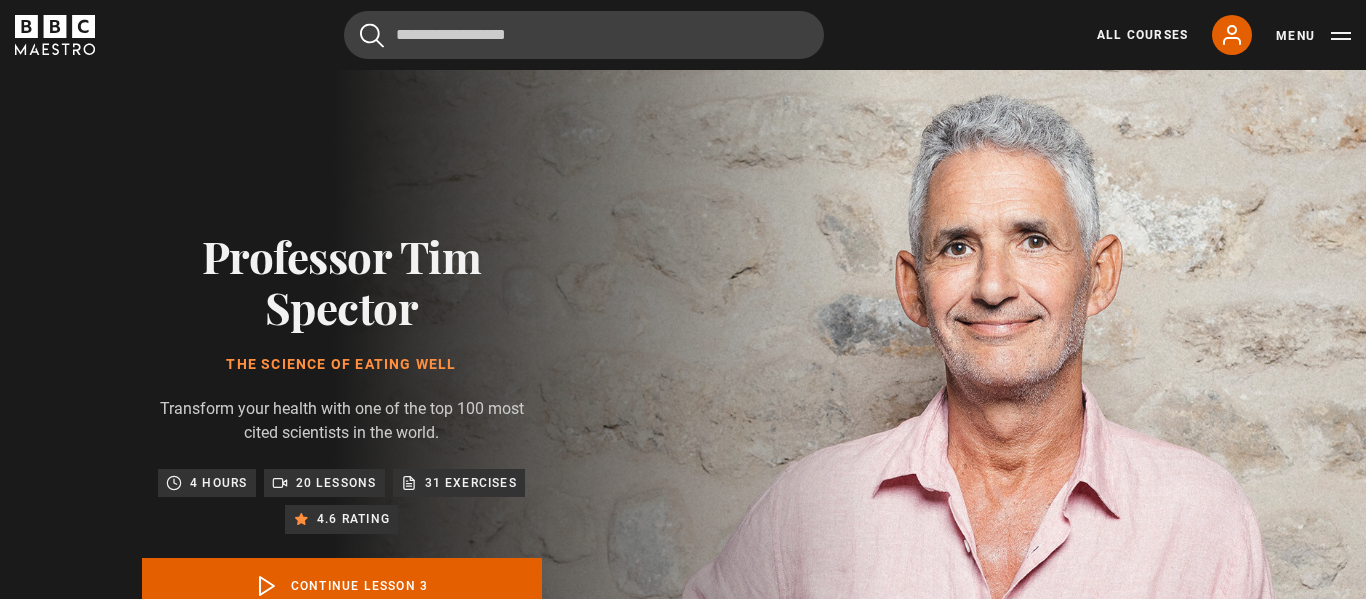 scroll, scrollTop: 856, scrollLeft: 0, axis: vertical 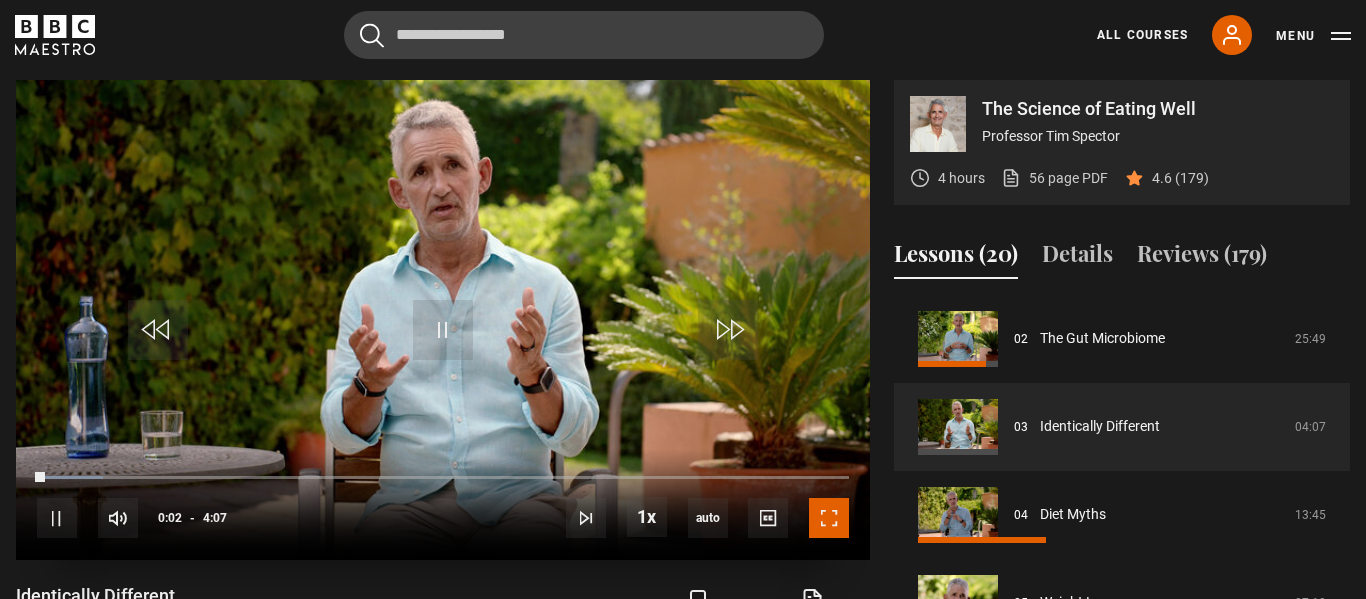 click at bounding box center [829, 518] 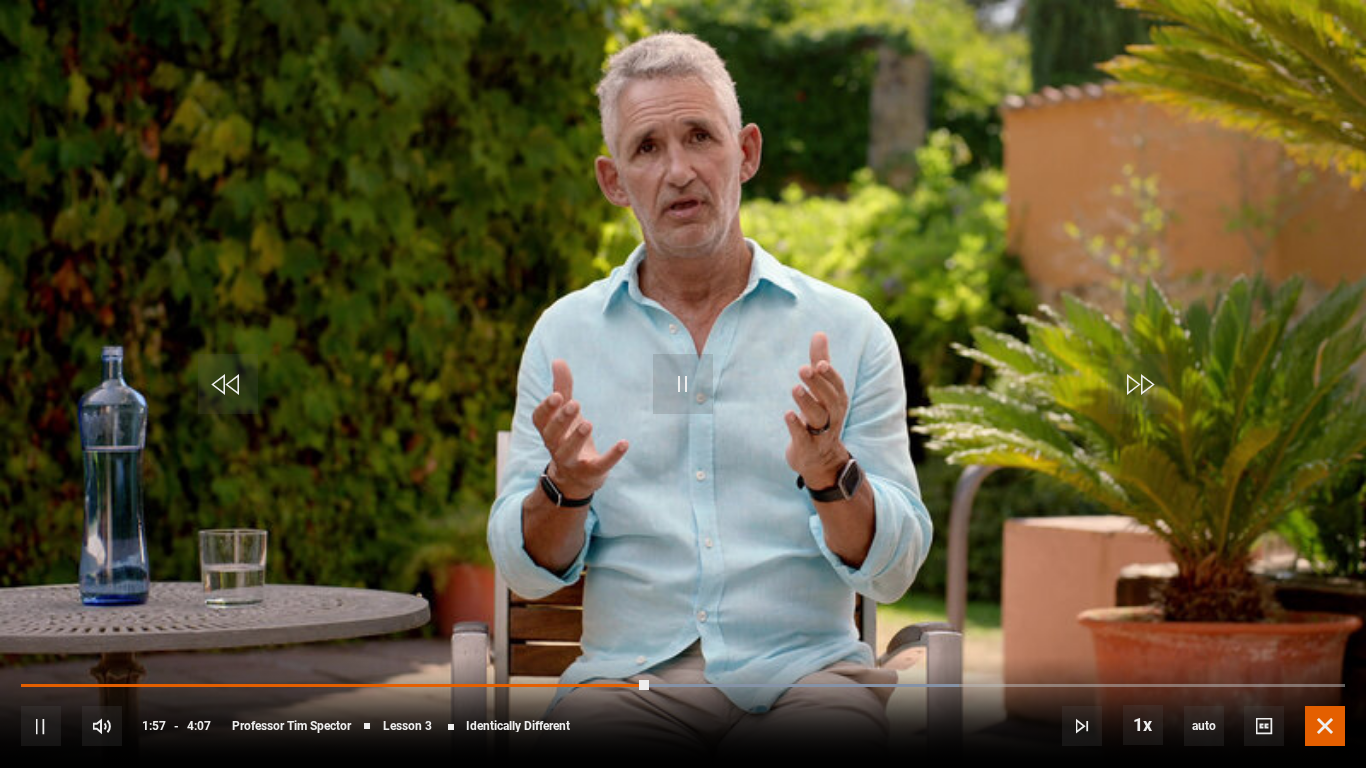 click at bounding box center [1325, 726] 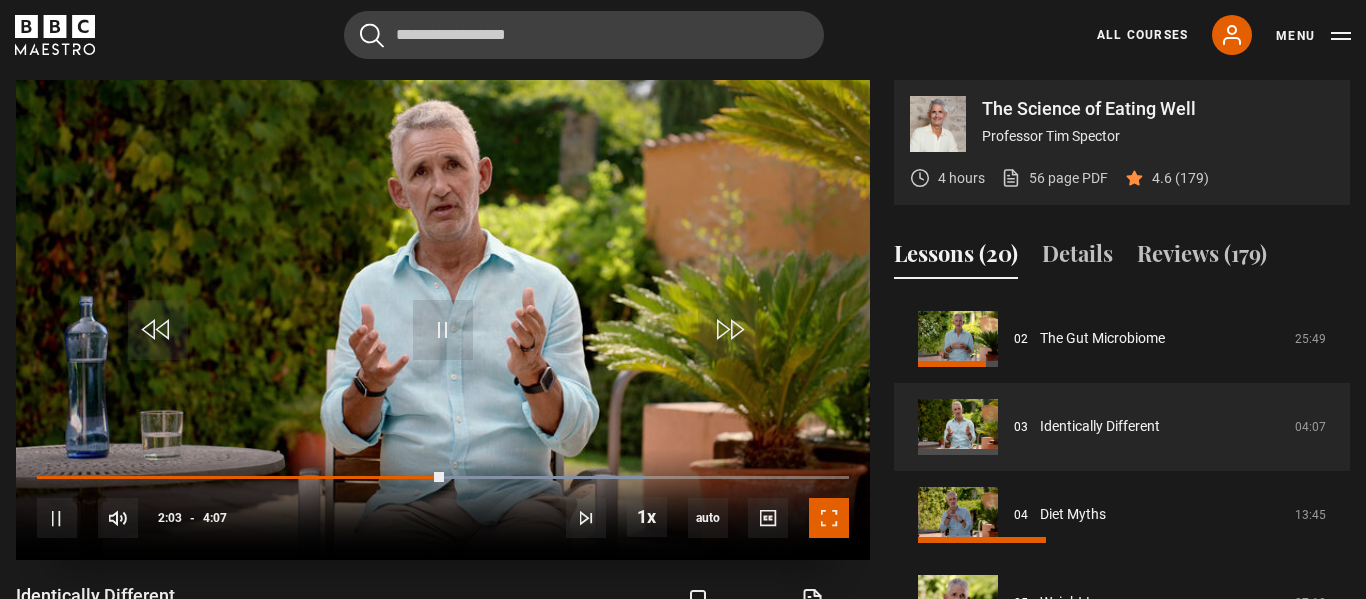 click at bounding box center (829, 518) 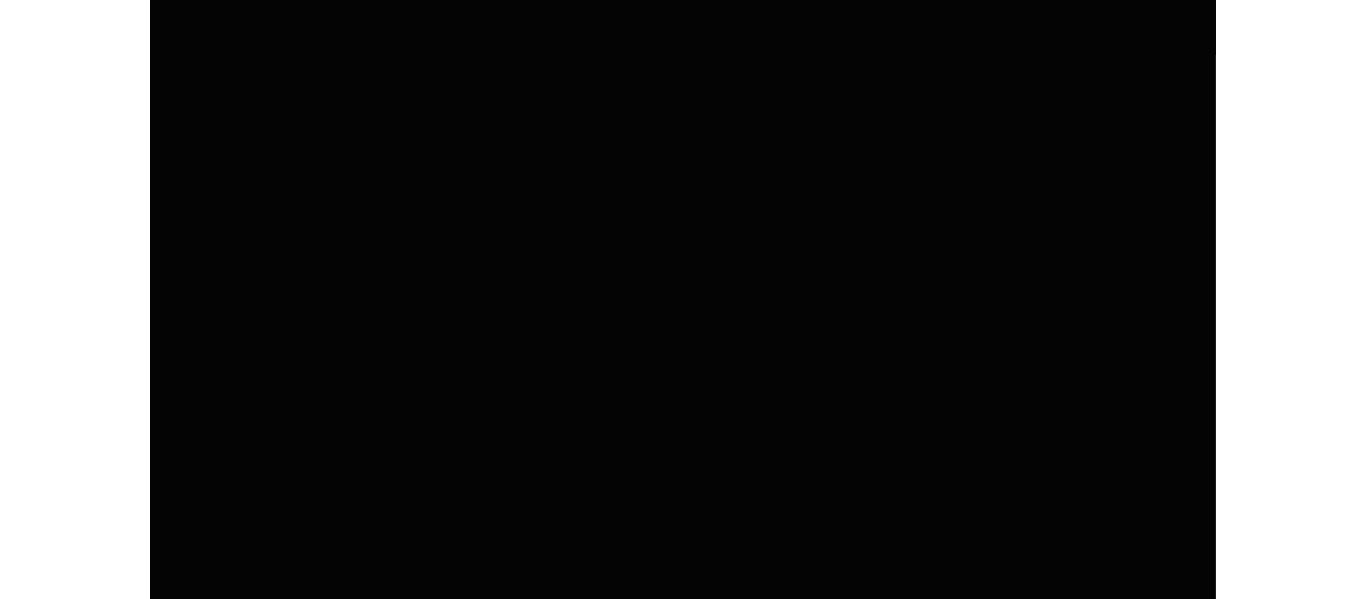 scroll, scrollTop: 919, scrollLeft: 0, axis: vertical 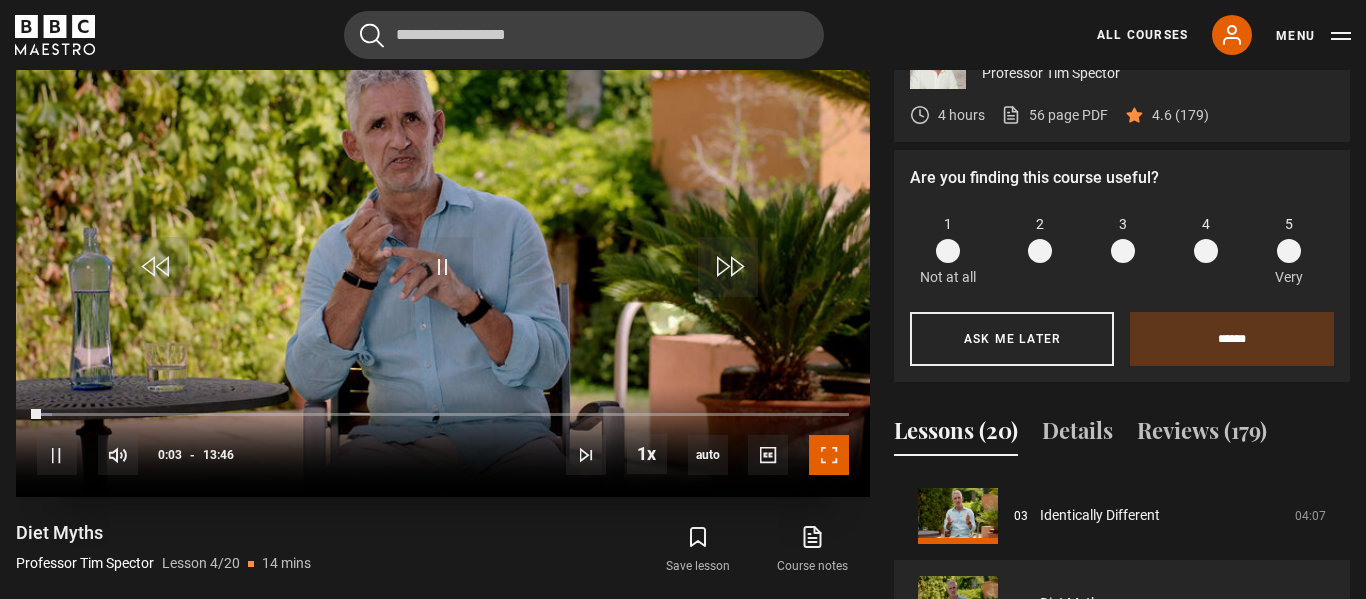 click at bounding box center (829, 455) 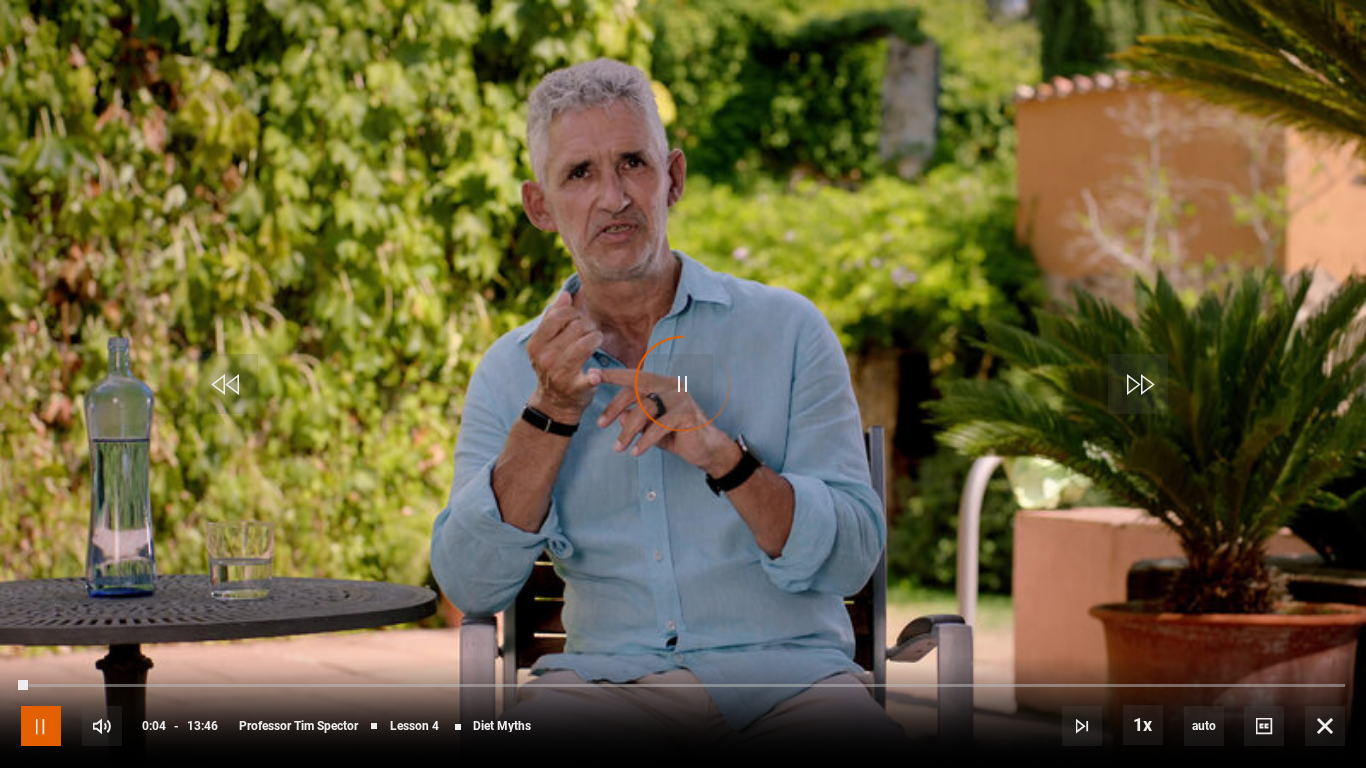 click at bounding box center (41, 726) 